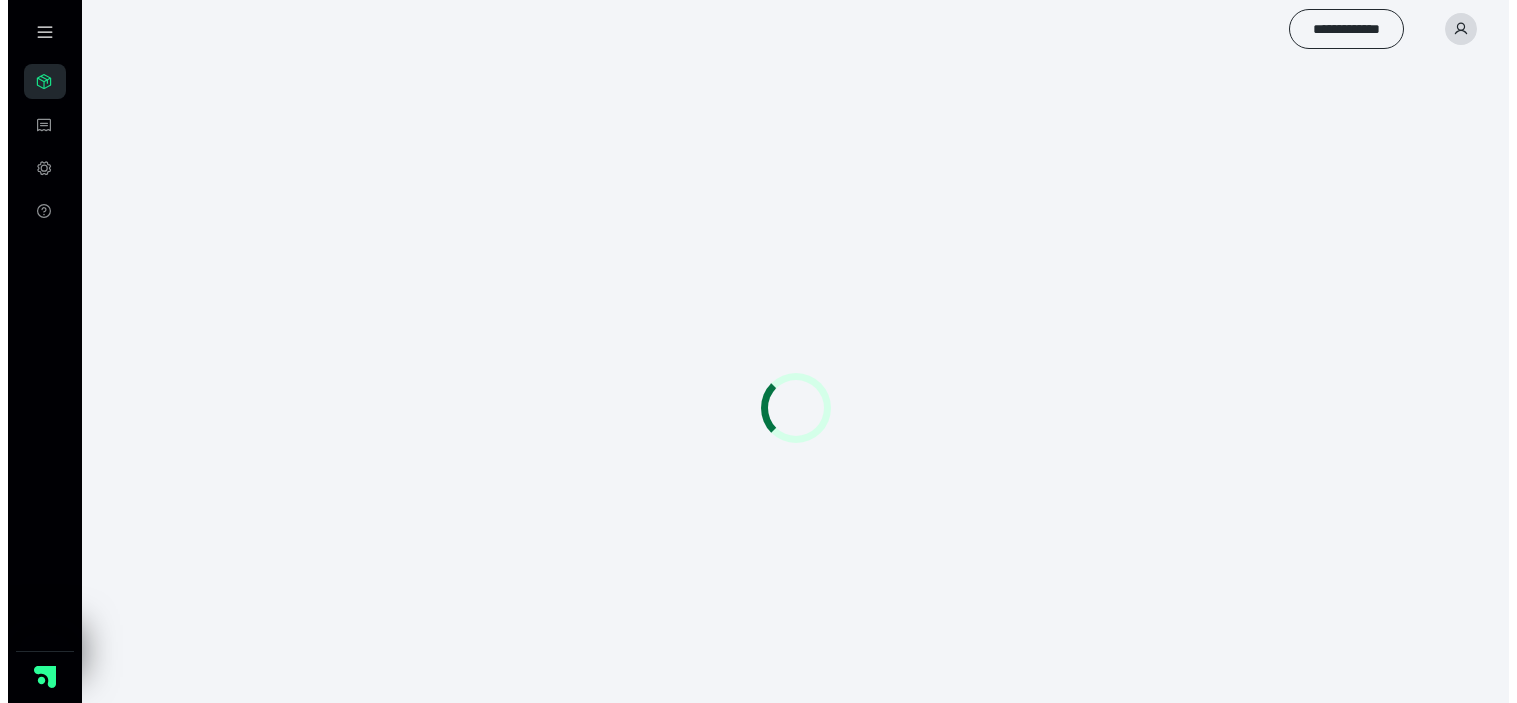 scroll, scrollTop: 0, scrollLeft: 0, axis: both 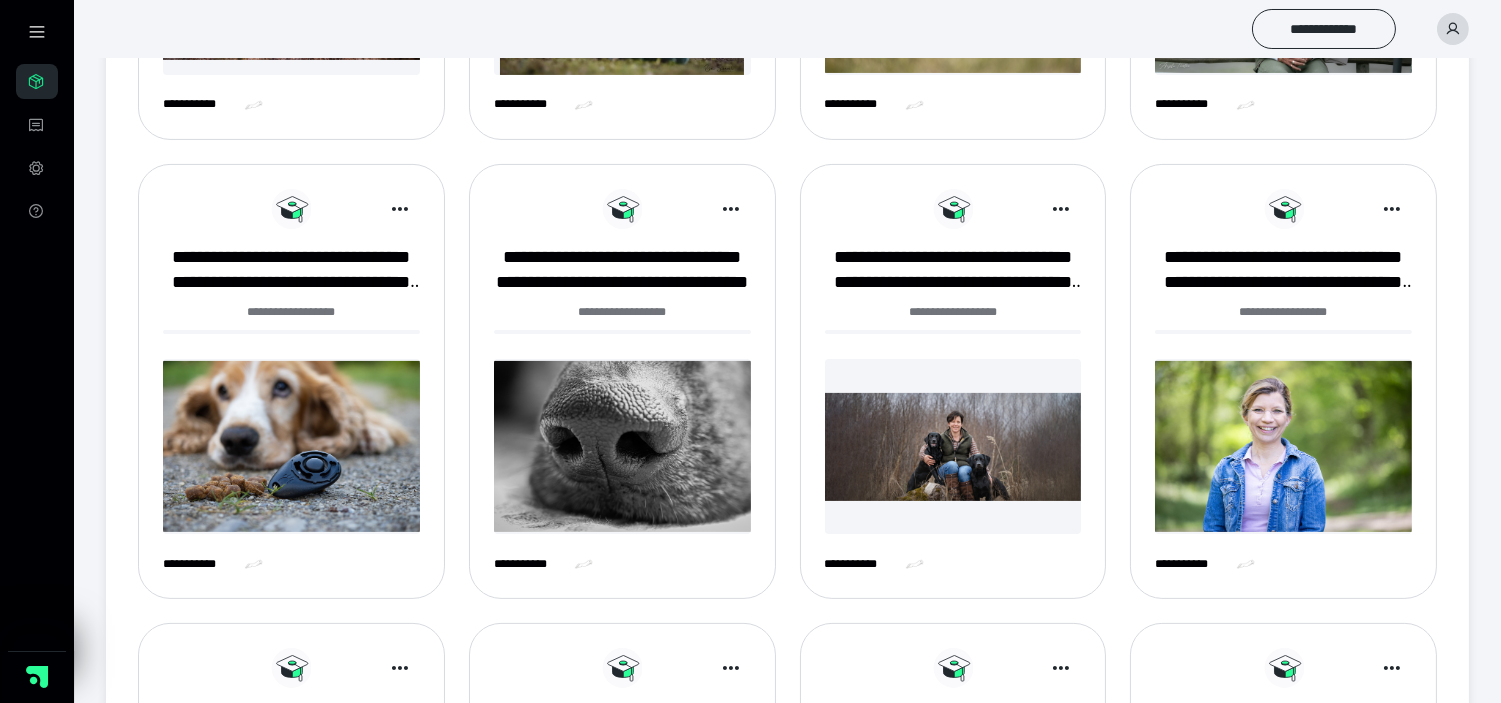 click at bounding box center (291, 446) 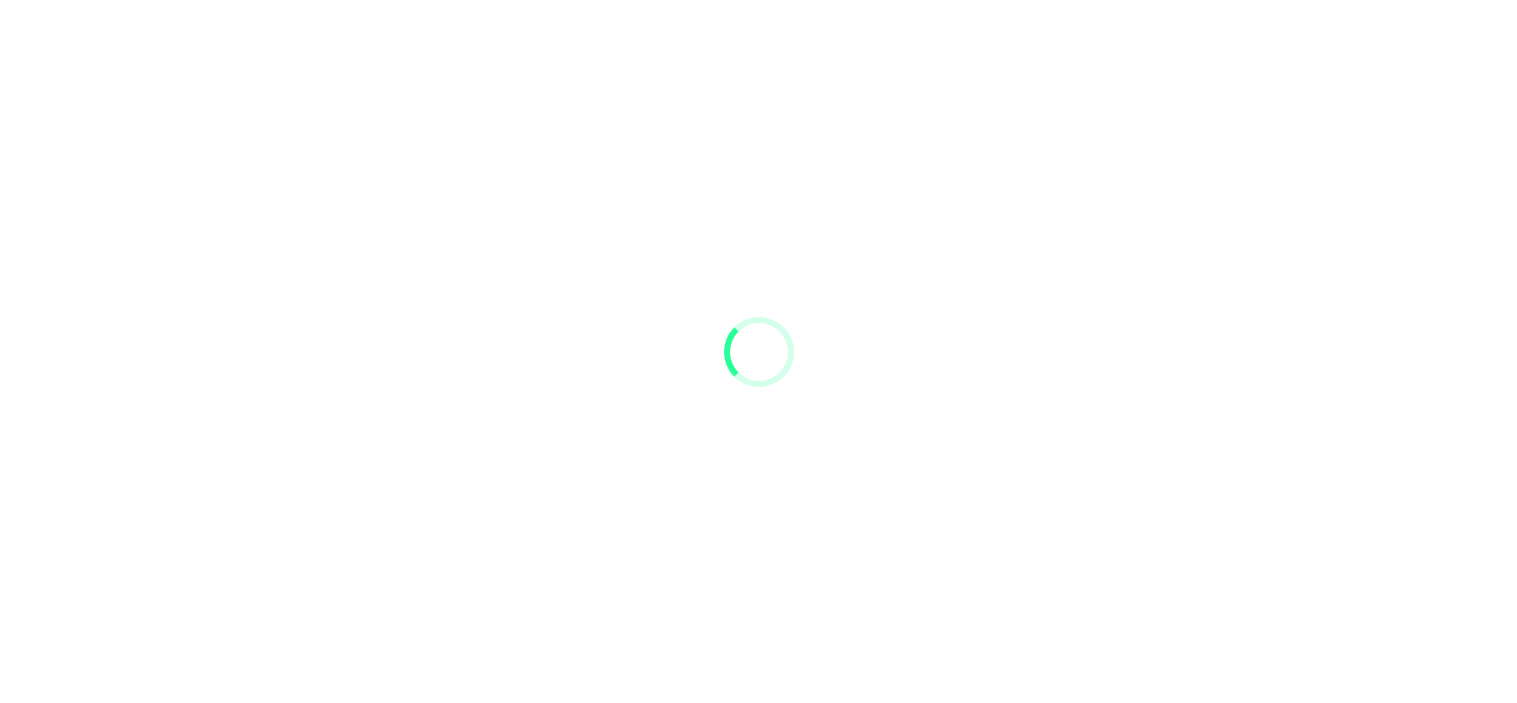 scroll, scrollTop: 0, scrollLeft: 0, axis: both 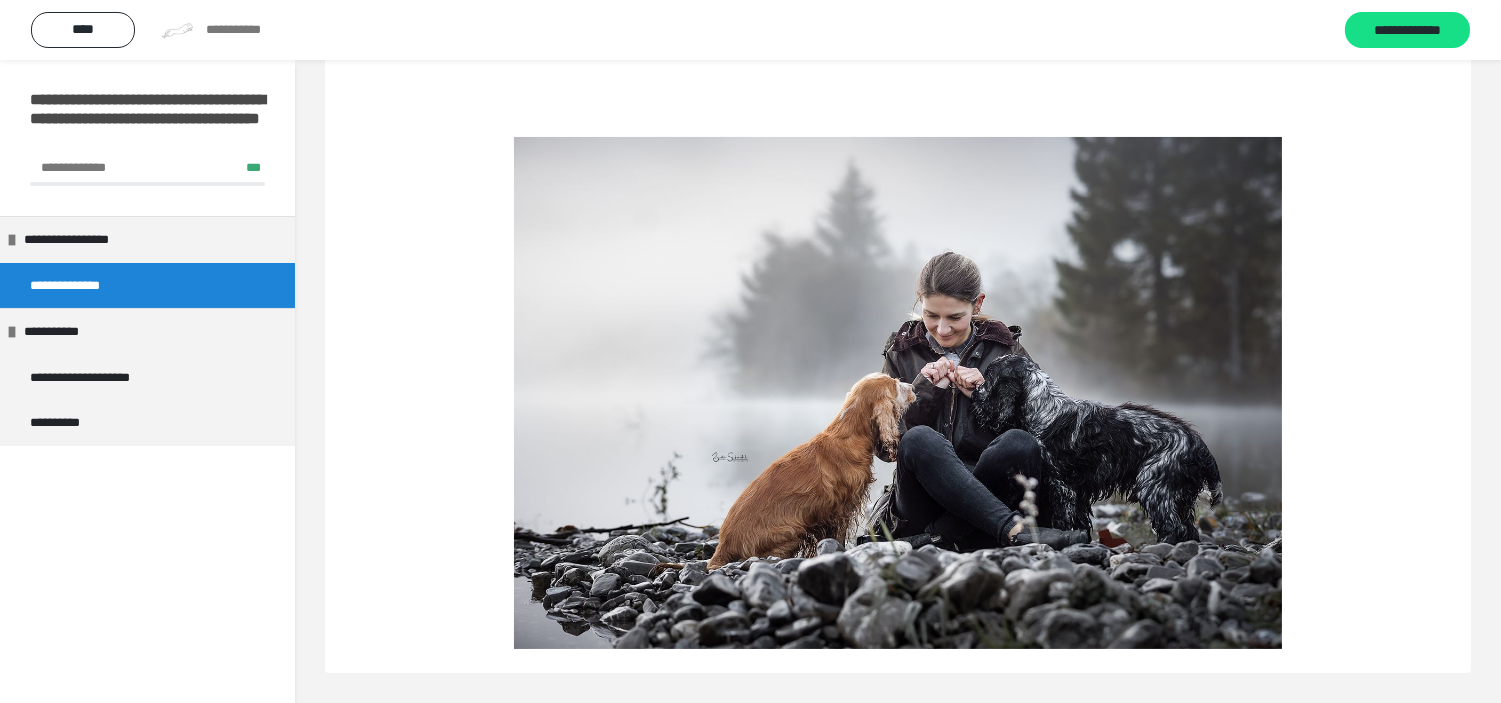 click at bounding box center [898, 393] 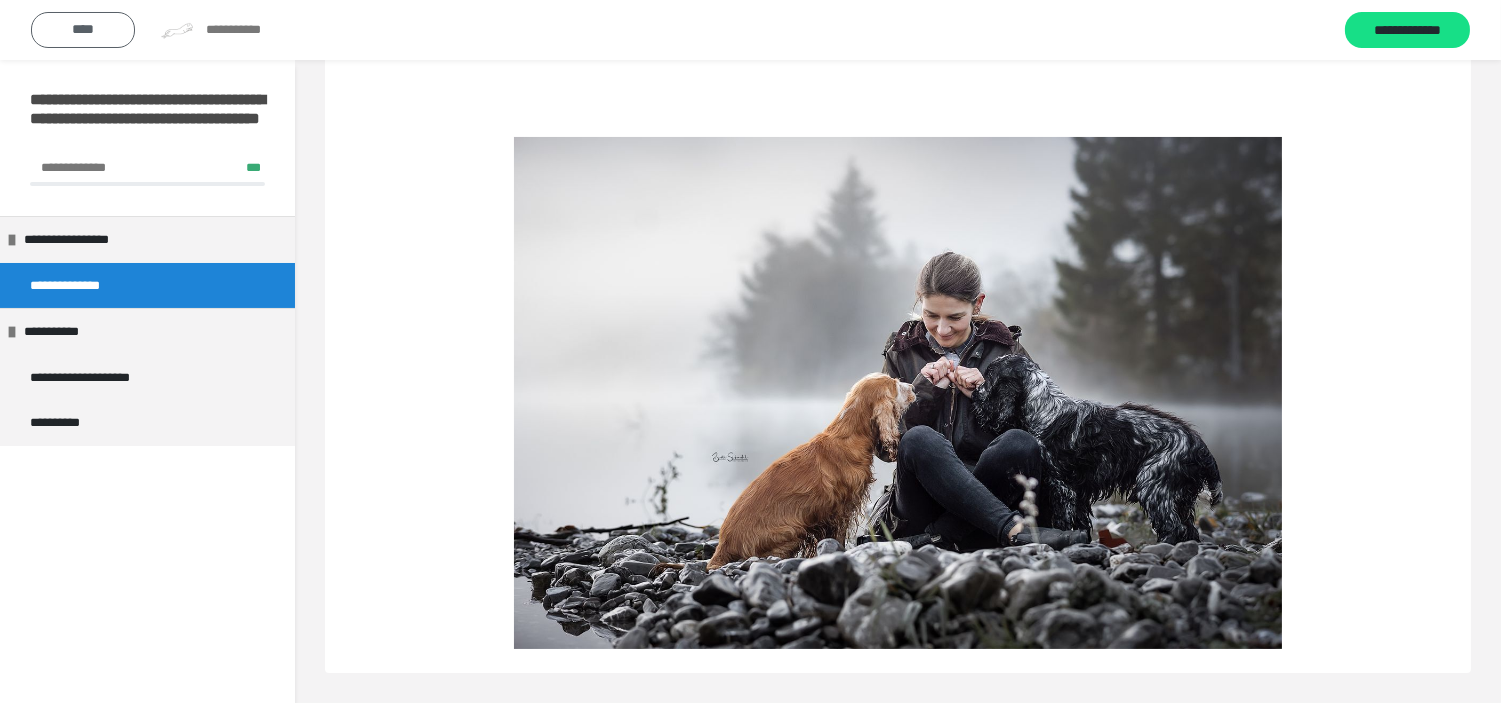 click on "****" at bounding box center (83, 30) 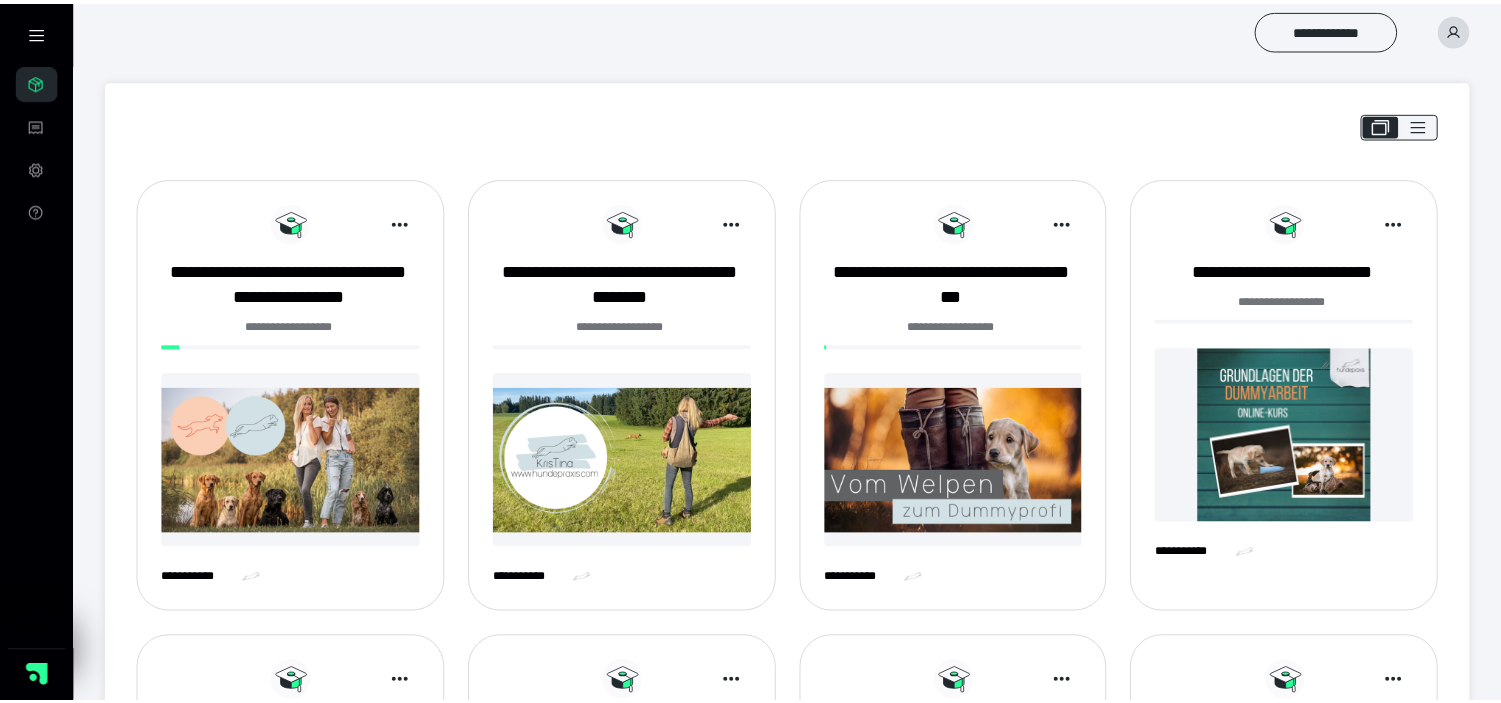 scroll, scrollTop: 933, scrollLeft: 0, axis: vertical 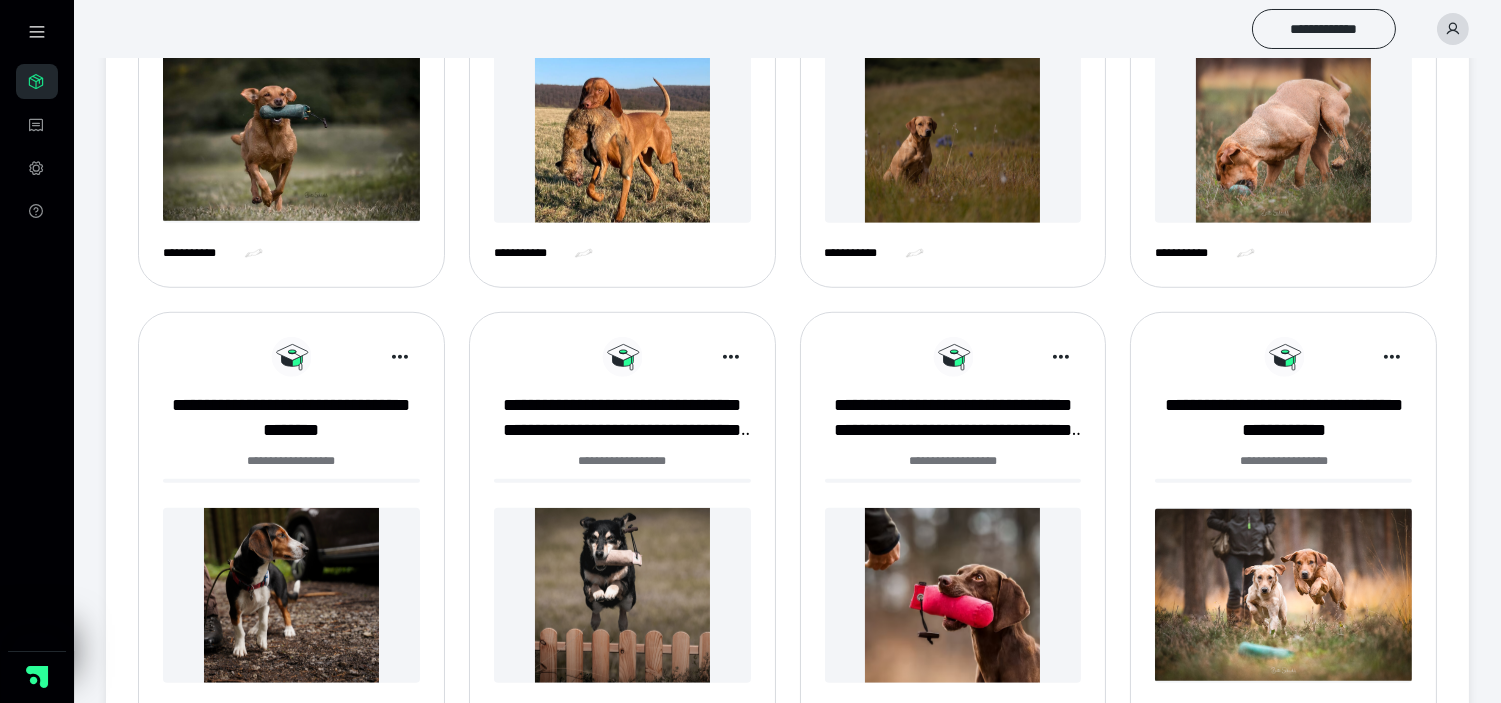 click at bounding box center (622, 595) 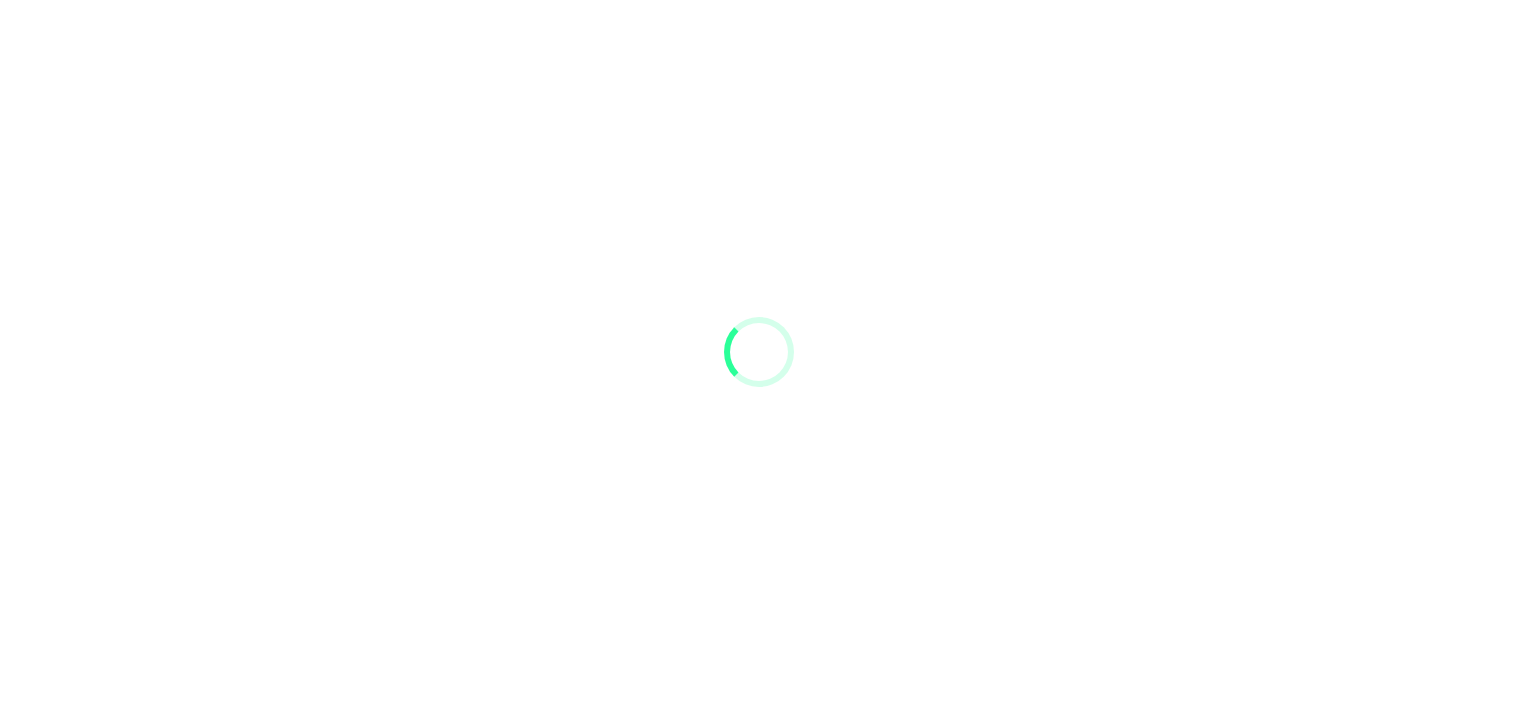 scroll, scrollTop: 0, scrollLeft: 0, axis: both 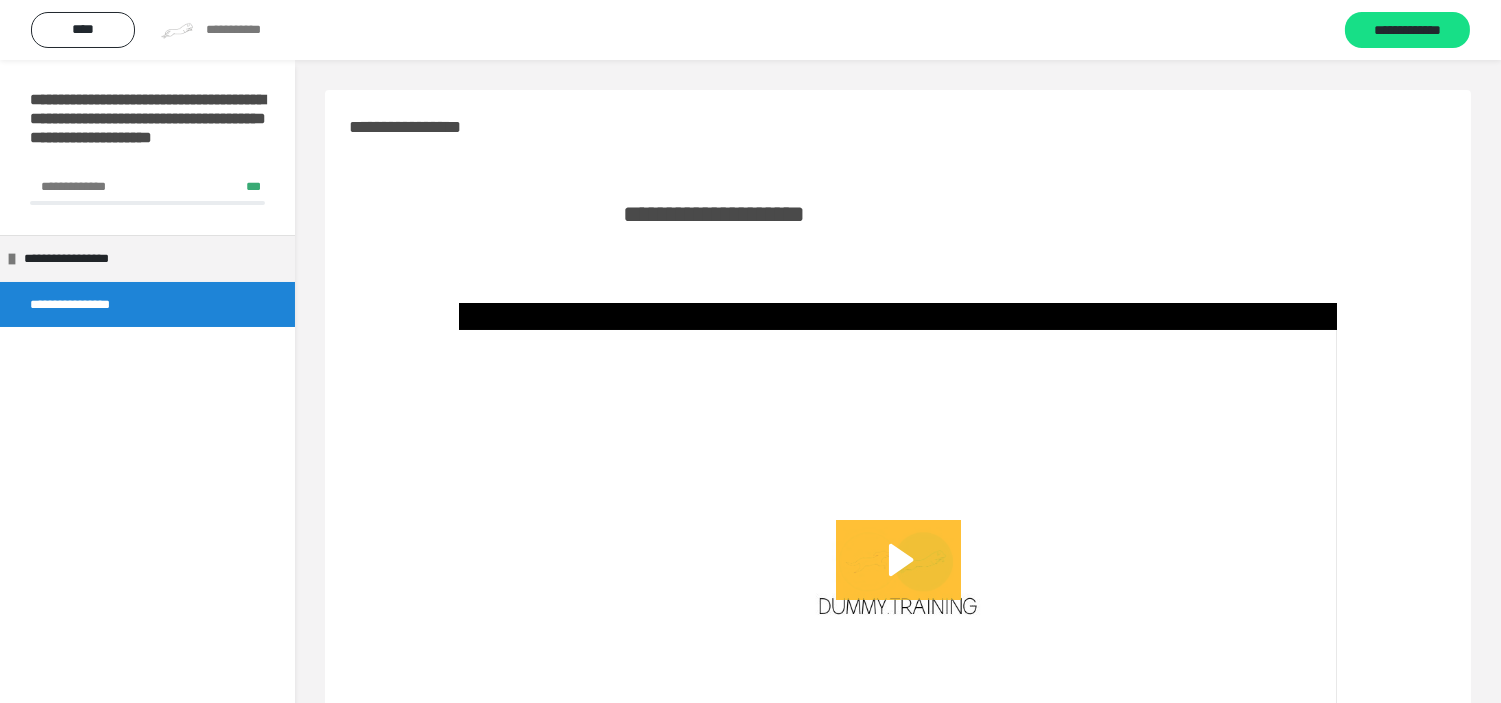 click 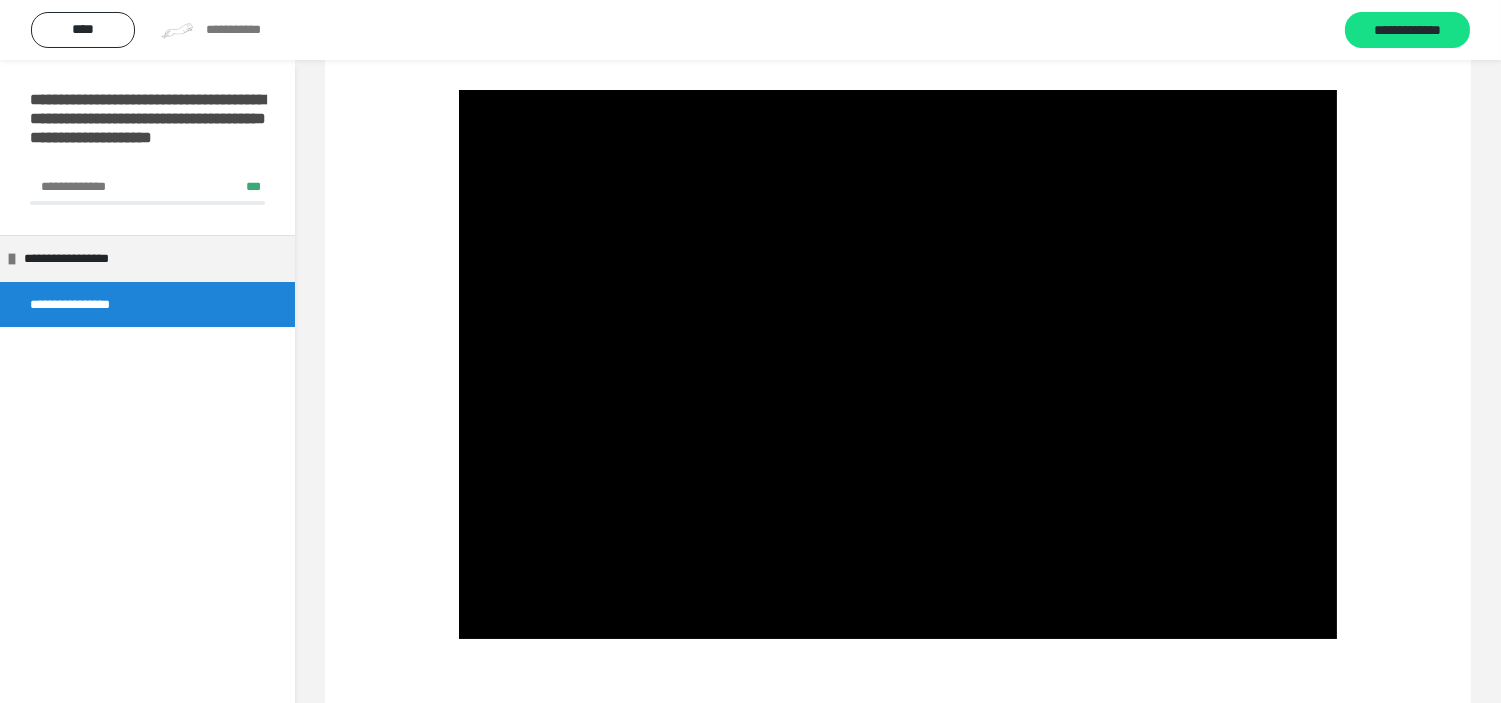 scroll, scrollTop: 222, scrollLeft: 0, axis: vertical 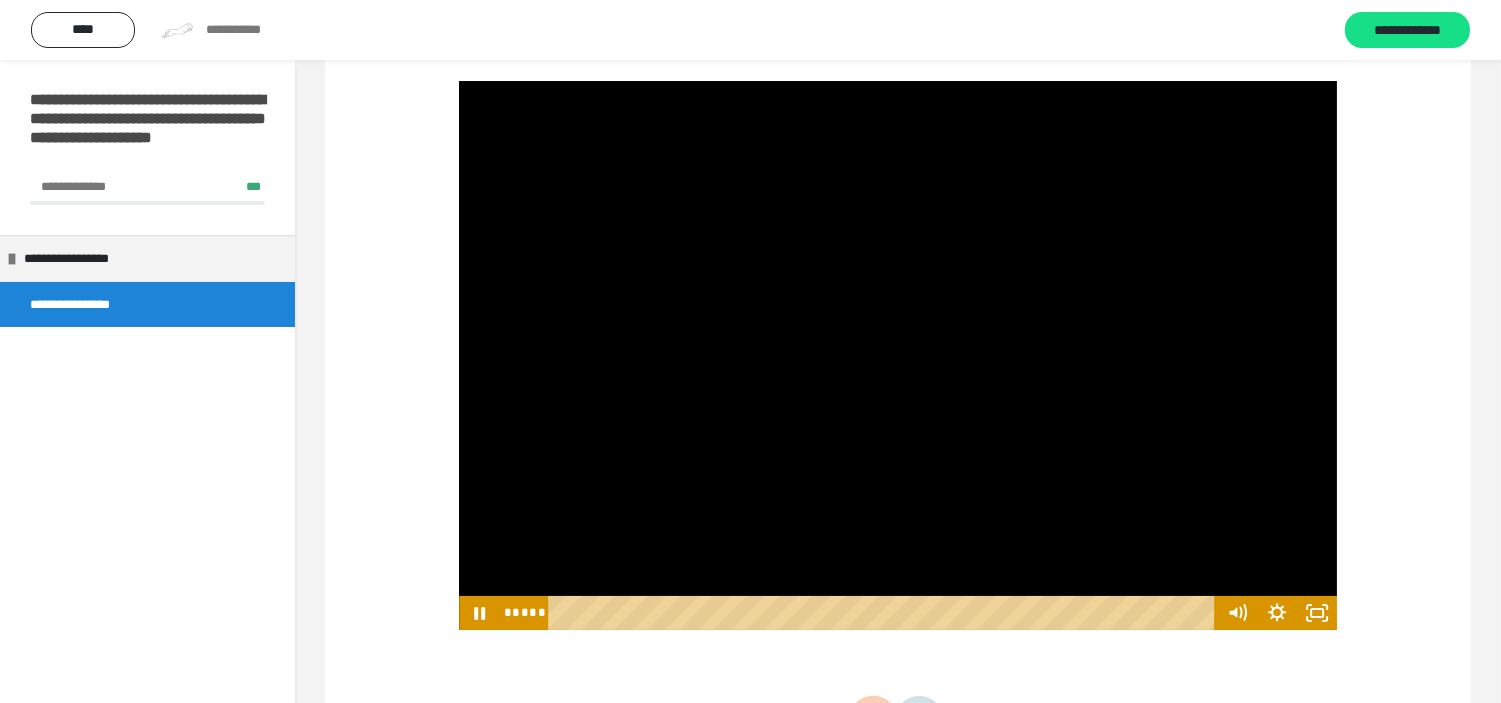 click at bounding box center [898, 355] 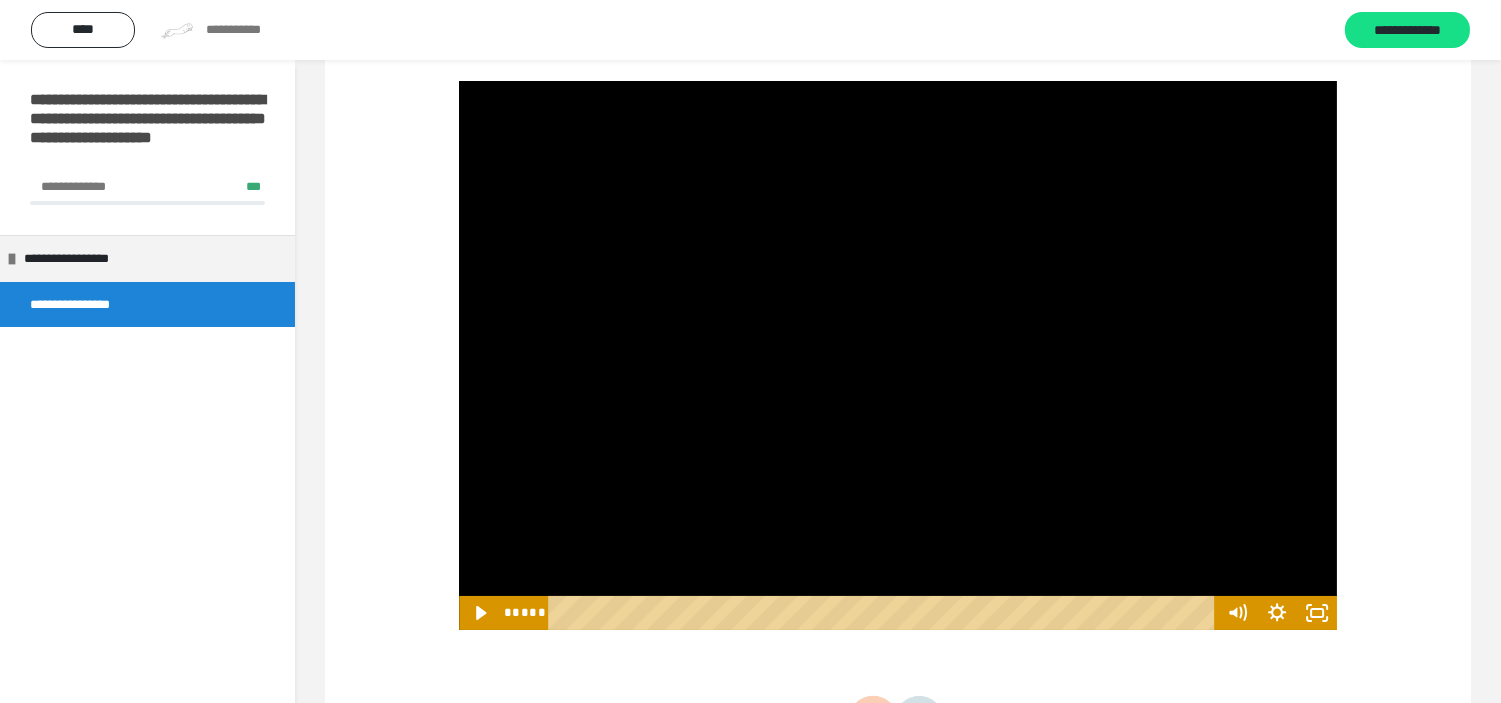 click at bounding box center (898, 355) 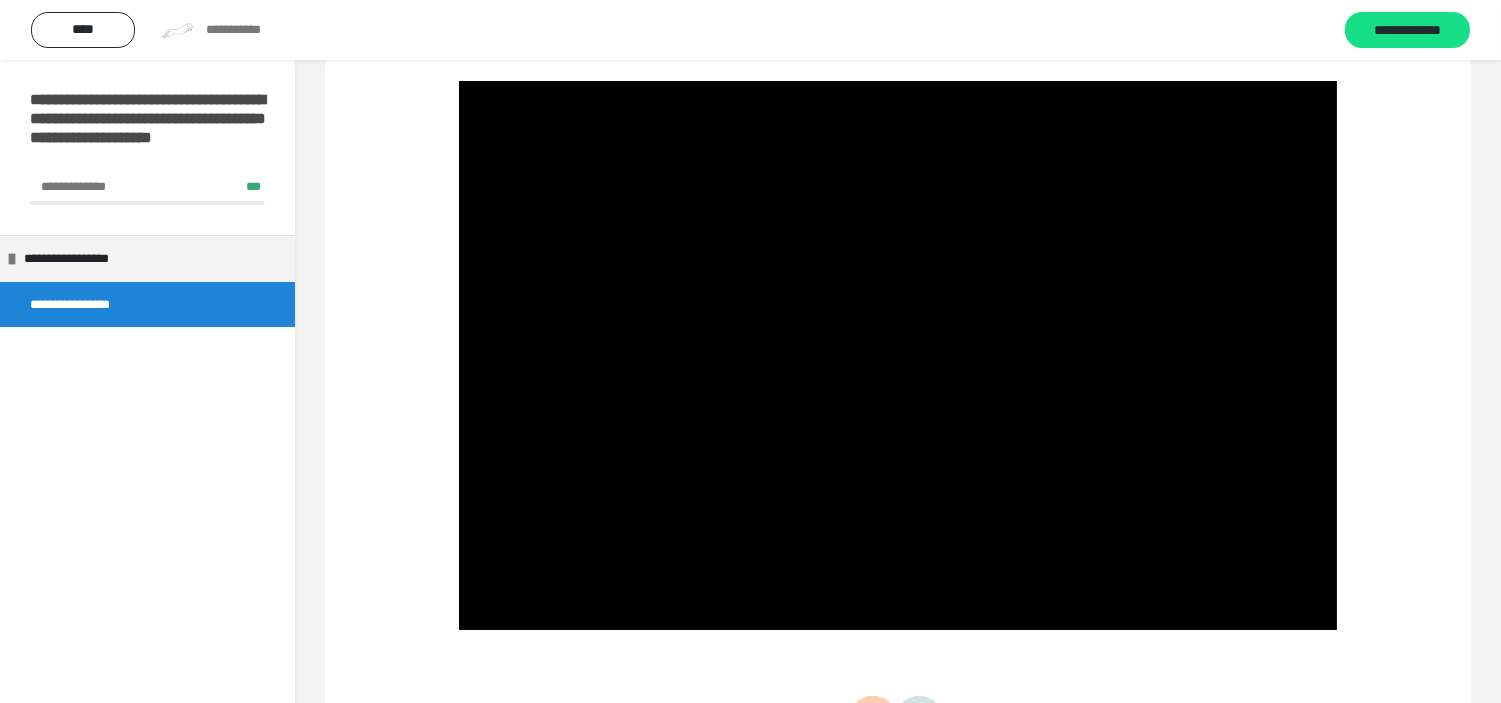 type 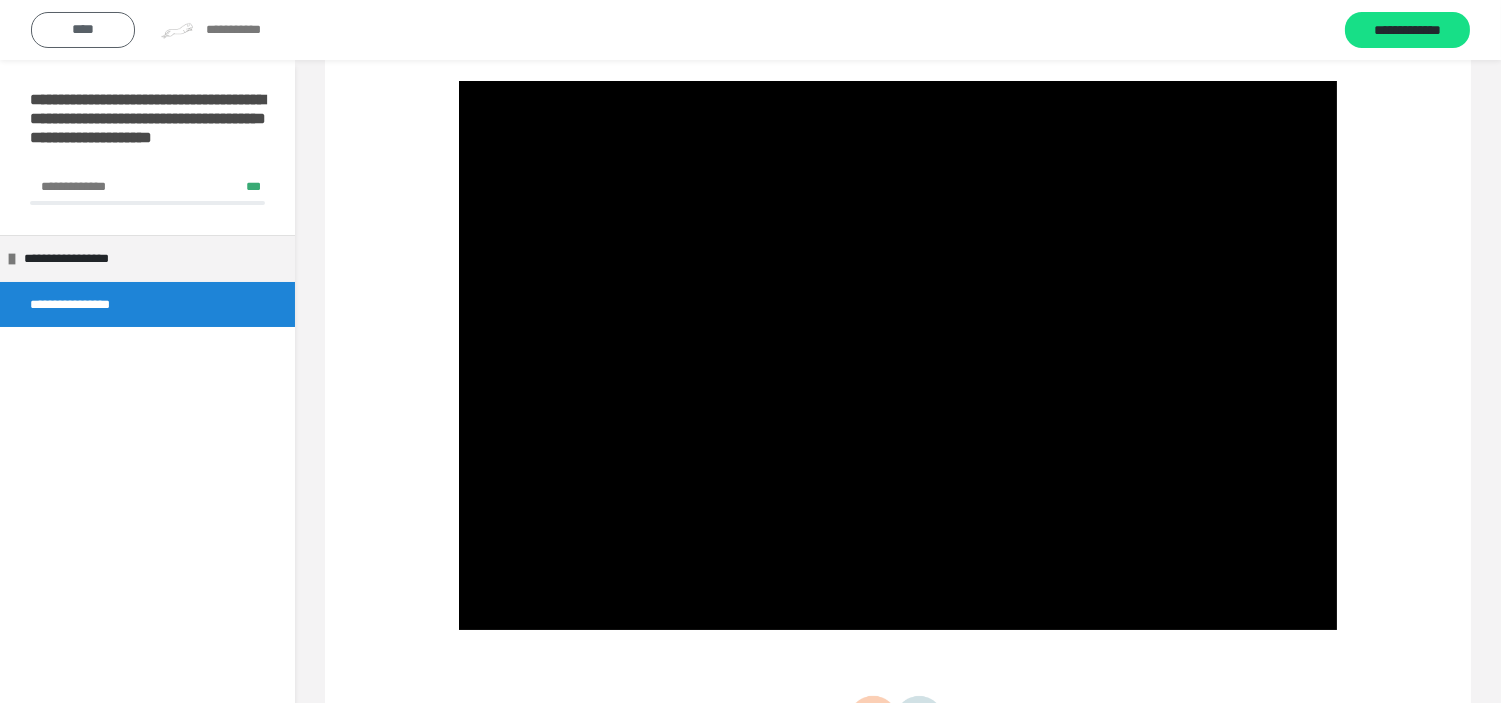 click on "****" at bounding box center (83, 30) 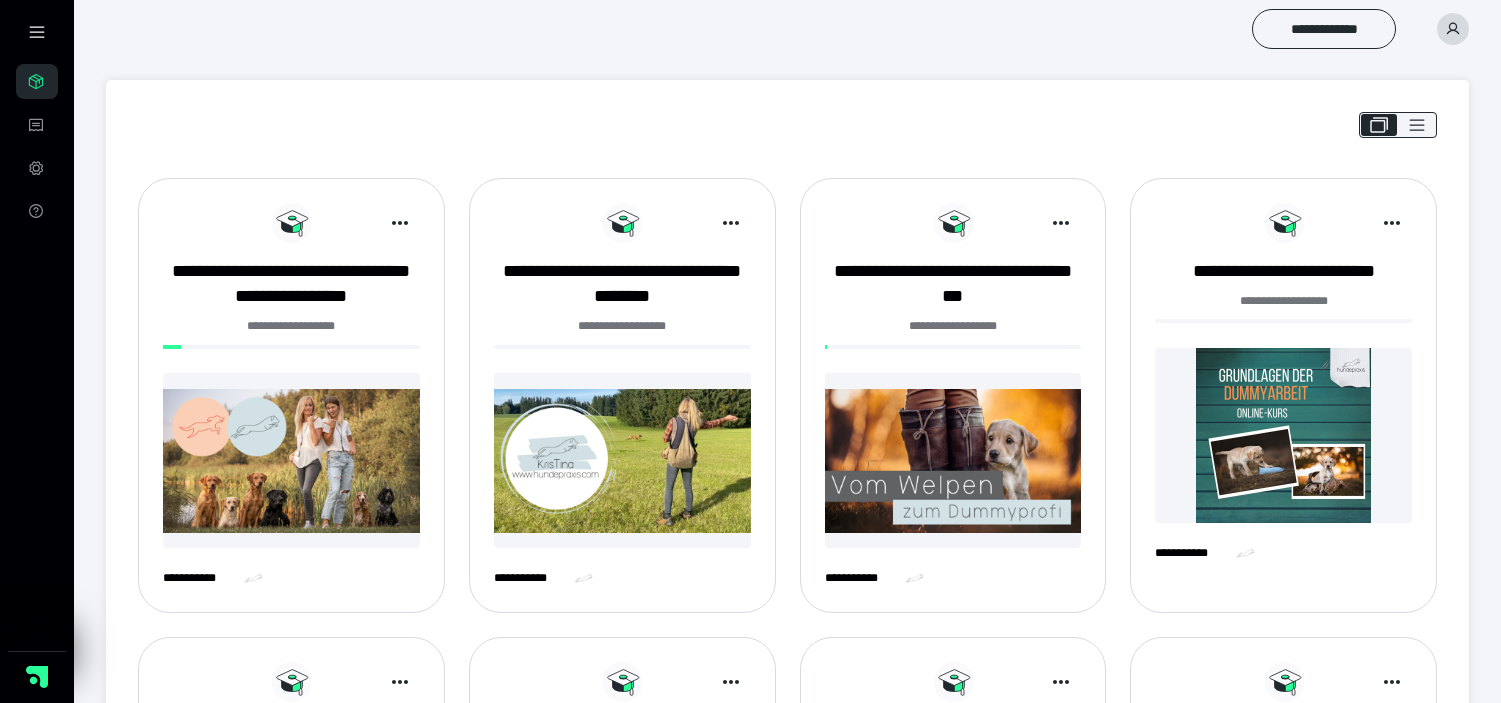 scroll, scrollTop: 2620, scrollLeft: 0, axis: vertical 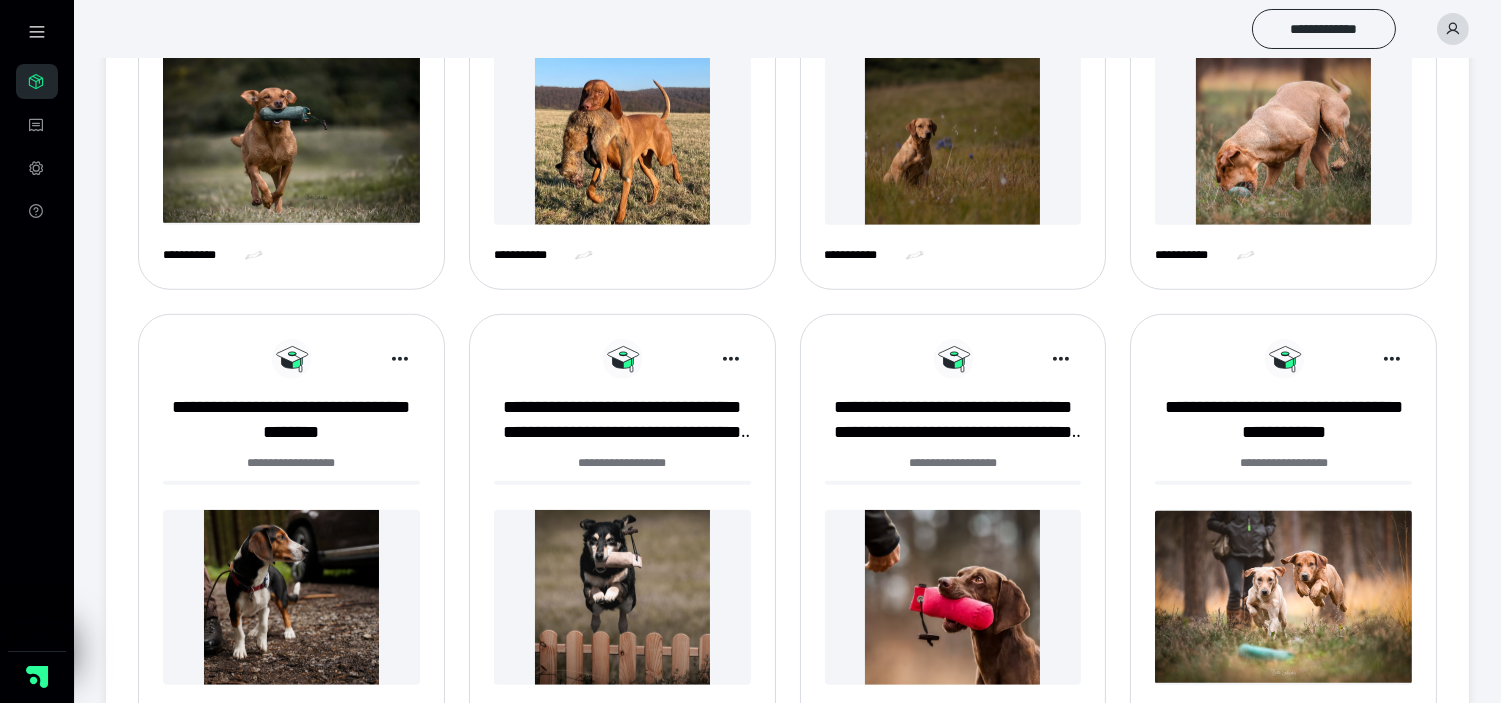 click at bounding box center (1283, 597) 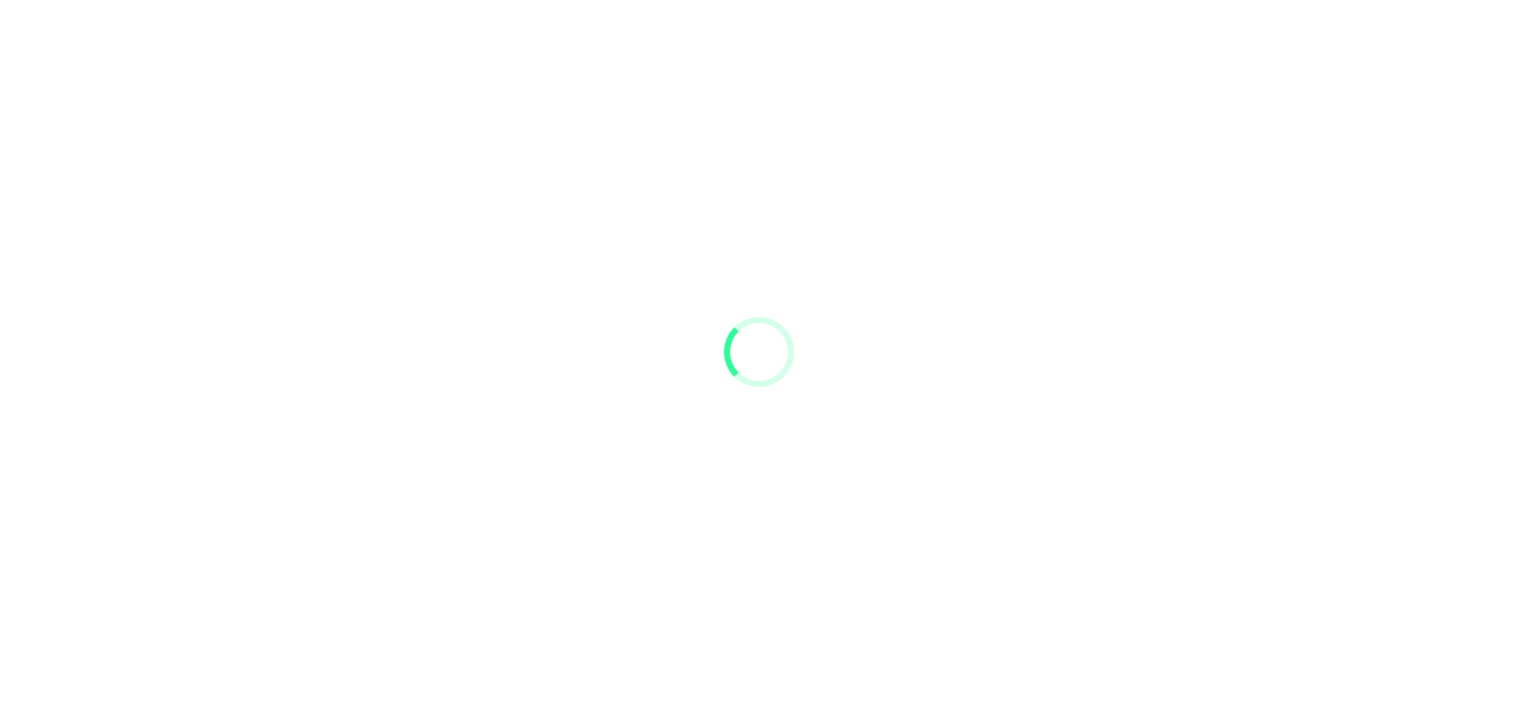 scroll, scrollTop: 0, scrollLeft: 0, axis: both 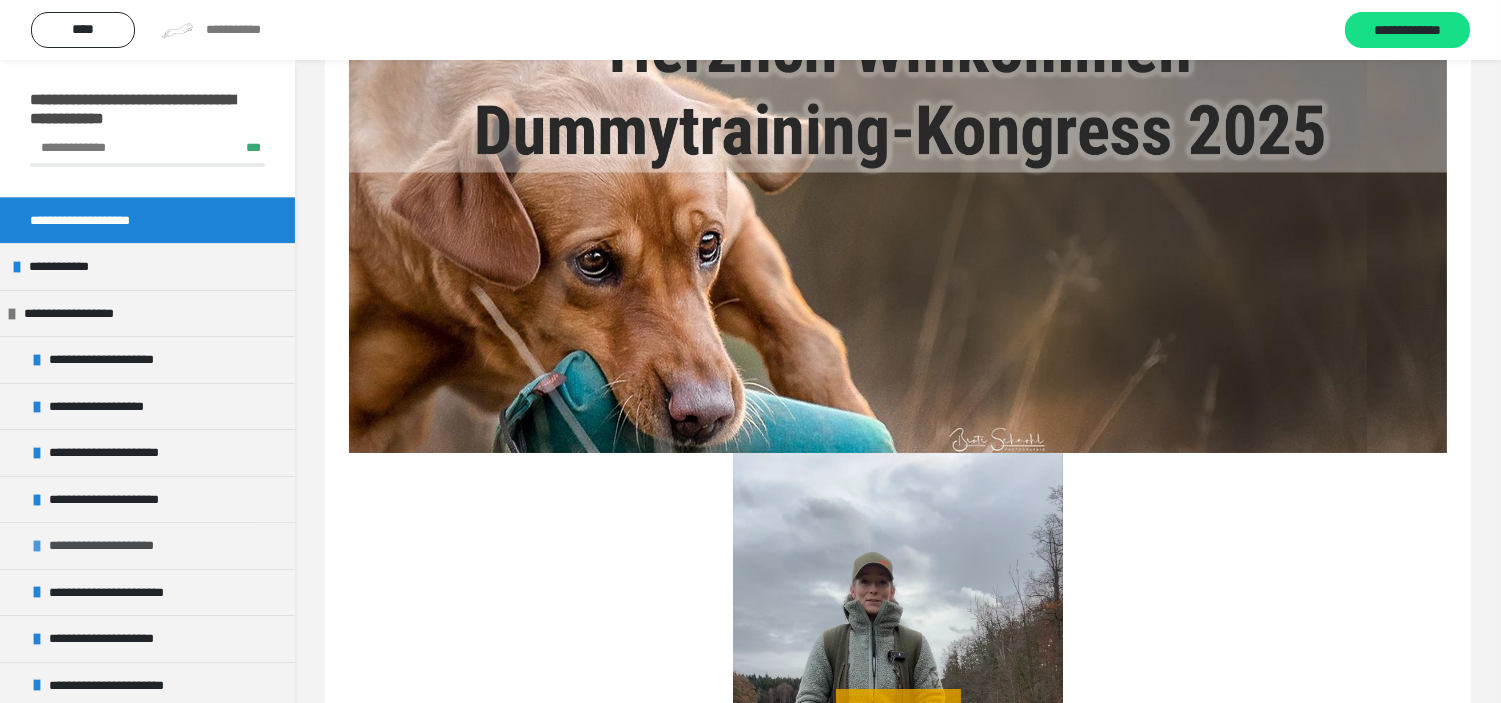 click on "**********" at bounding box center (113, 545) 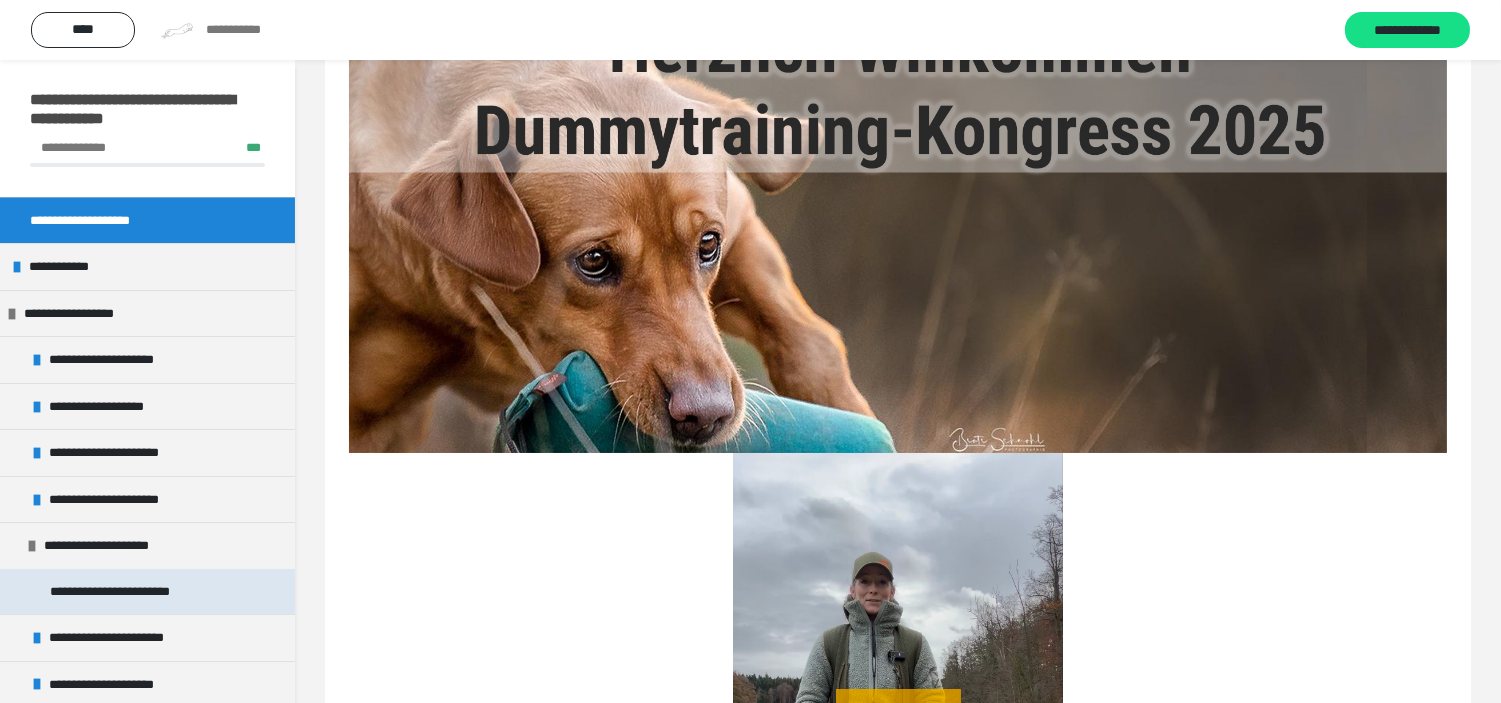 click on "**********" at bounding box center (137, 591) 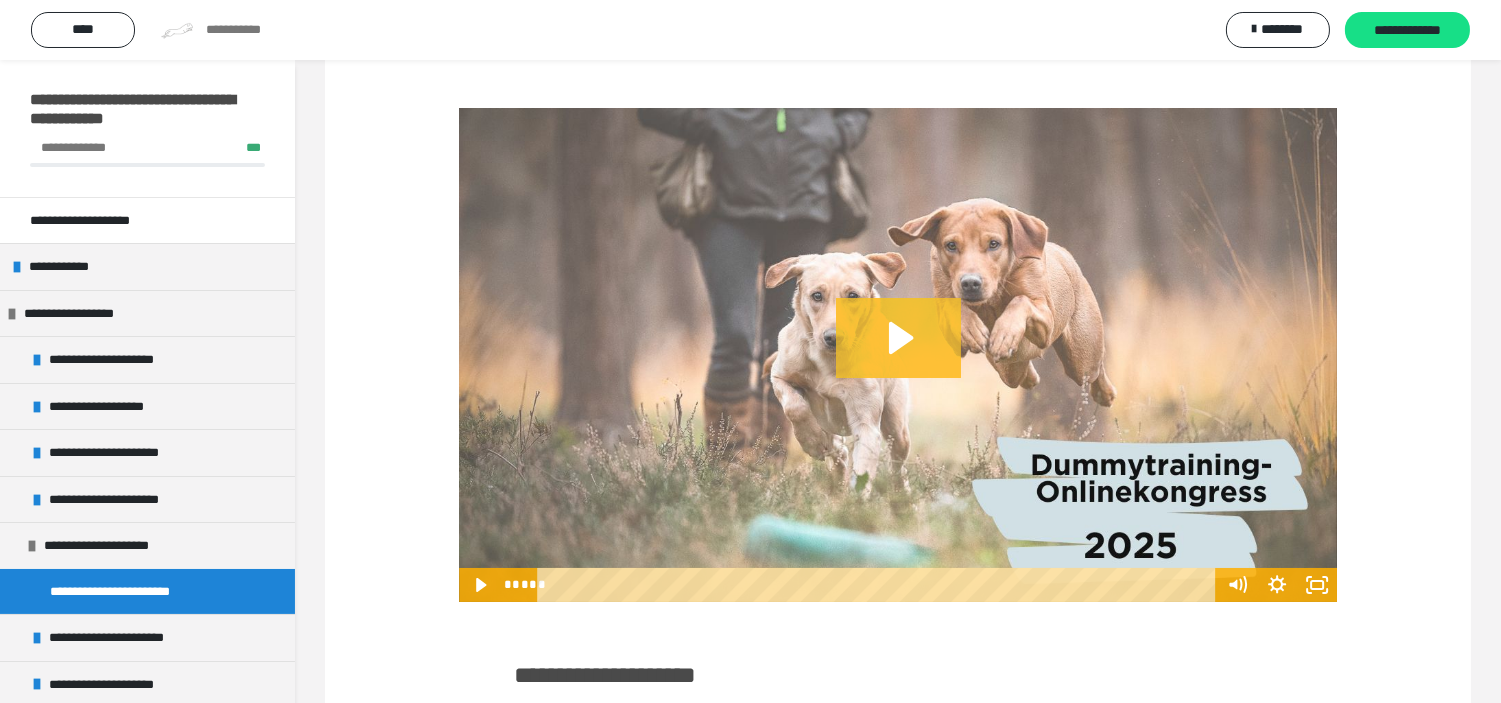 click 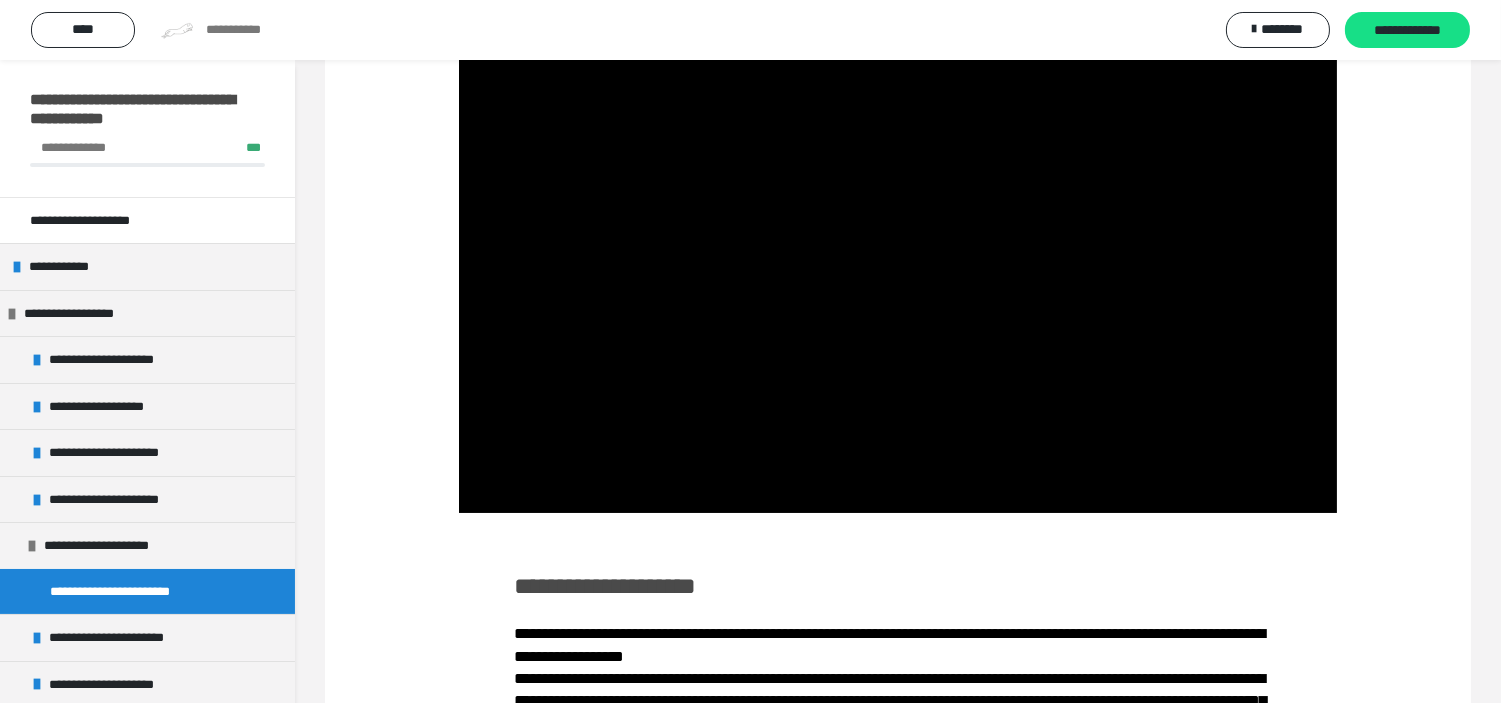 scroll, scrollTop: 266, scrollLeft: 0, axis: vertical 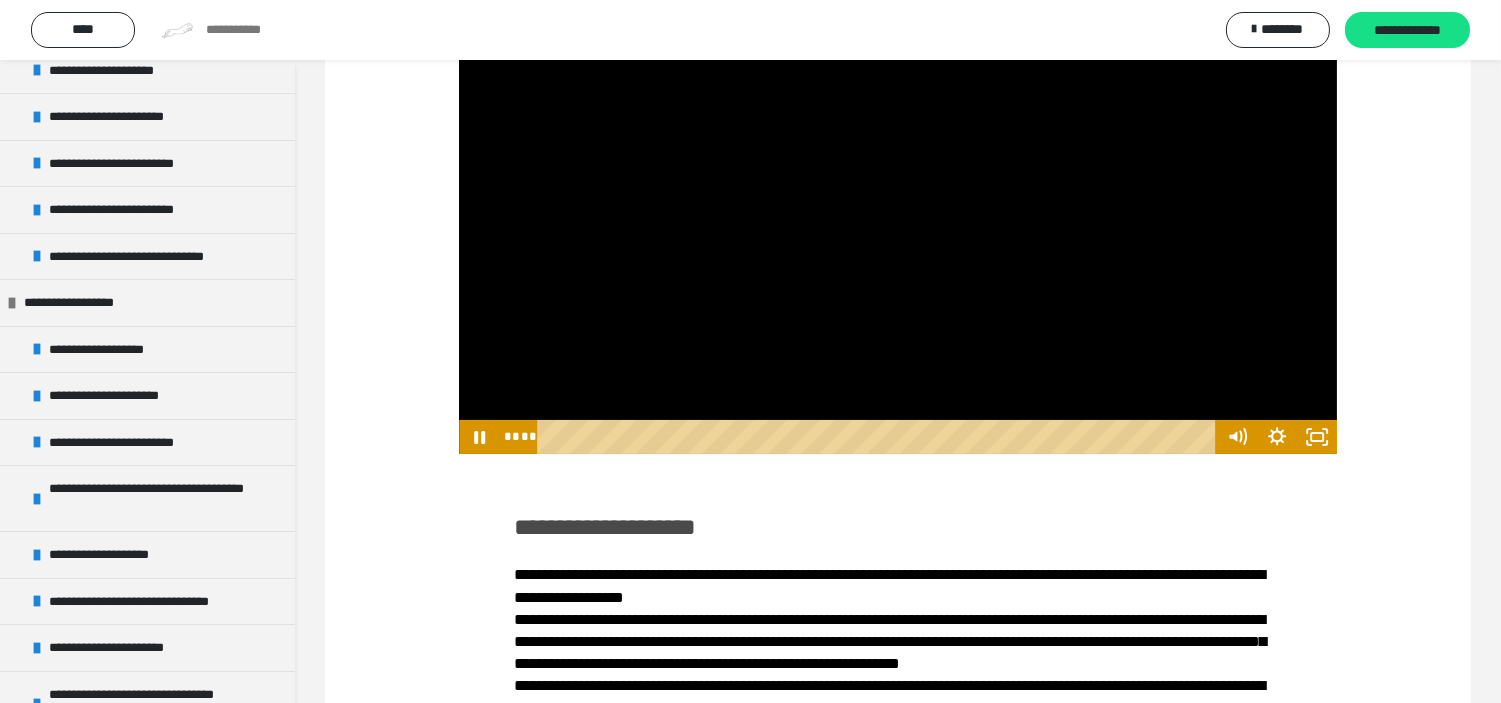 click at bounding box center (898, 207) 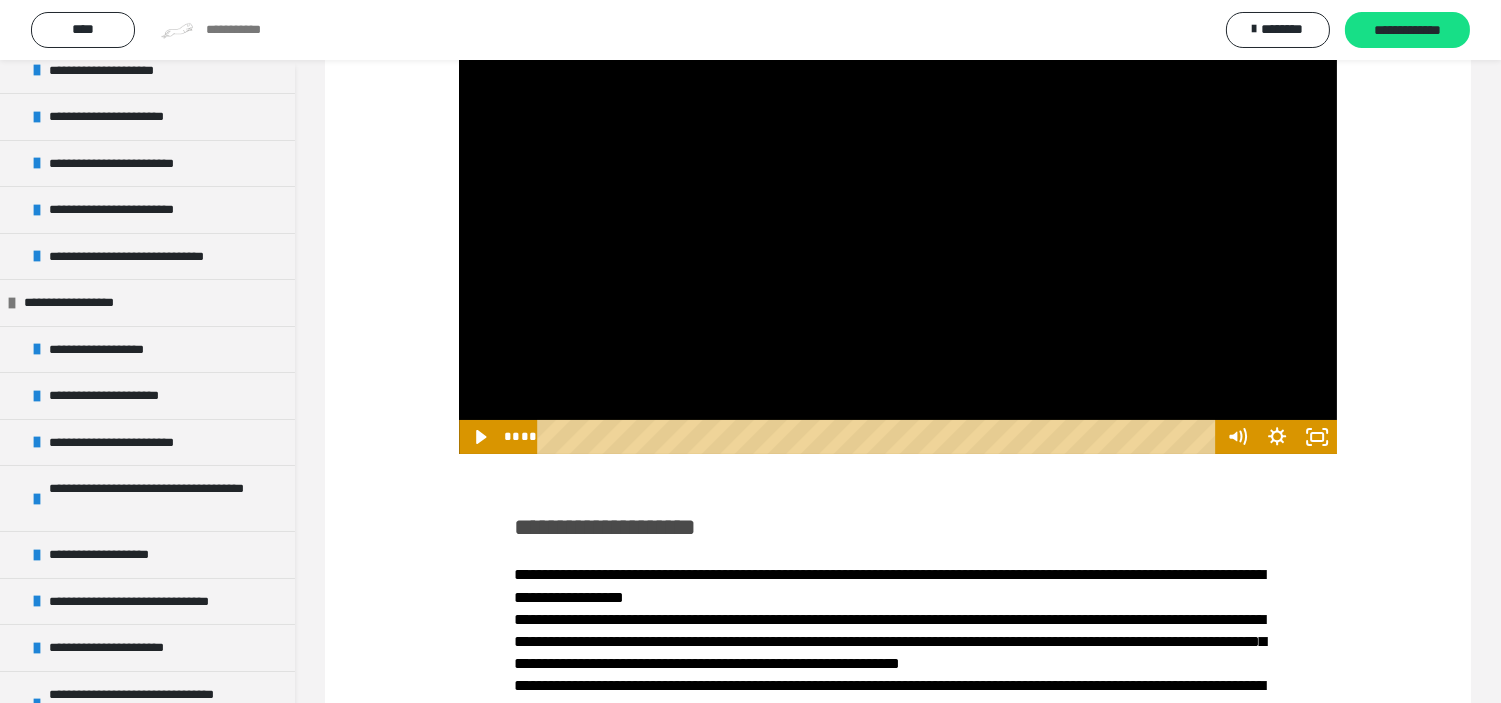 click at bounding box center [898, 207] 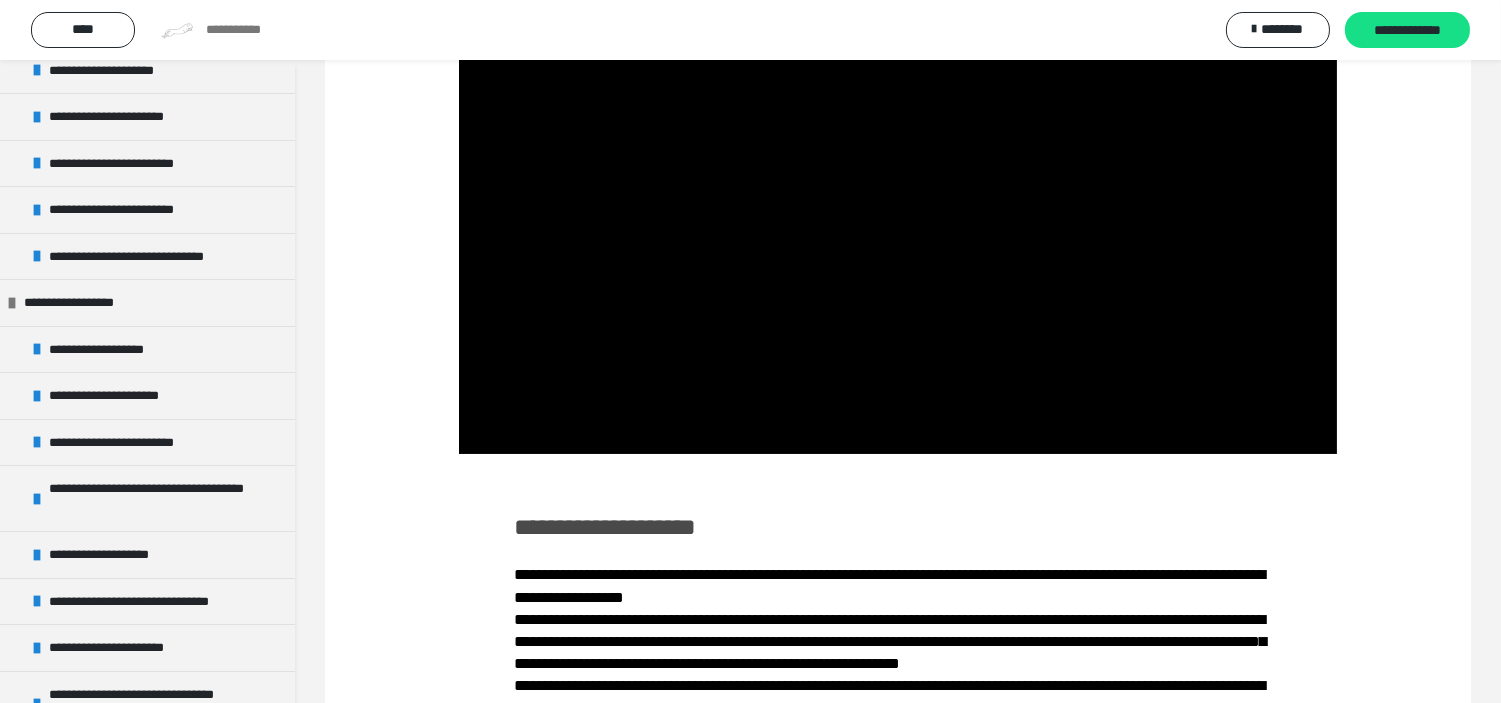 type 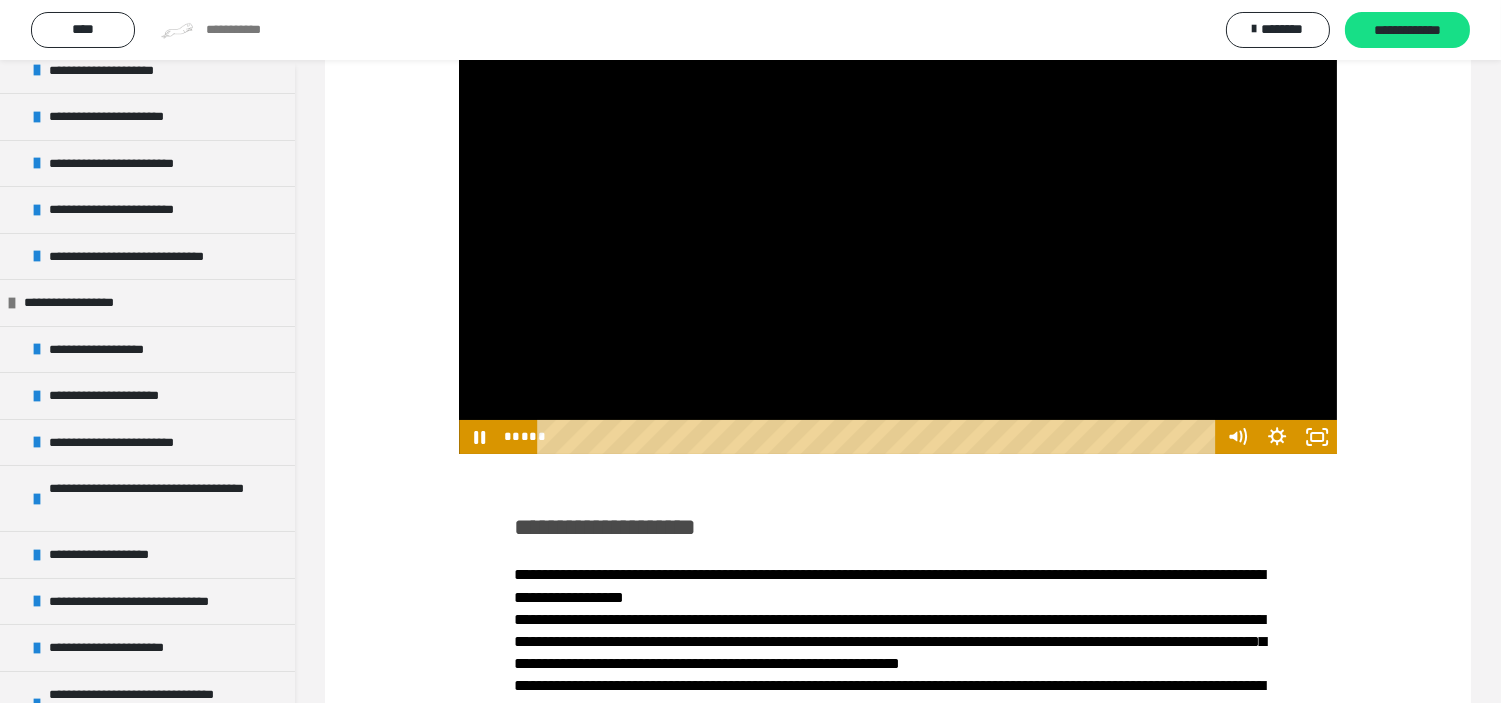 click at bounding box center (898, 207) 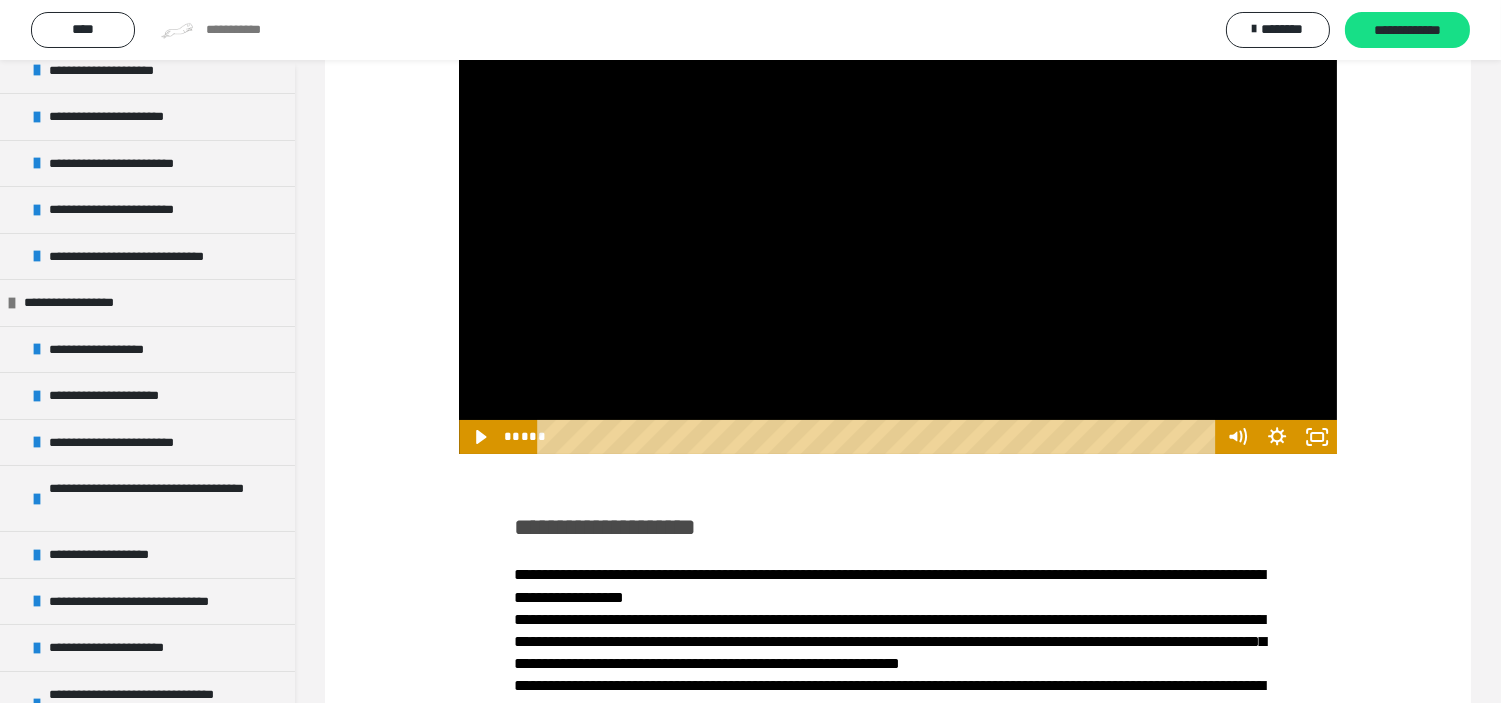 click at bounding box center (898, 207) 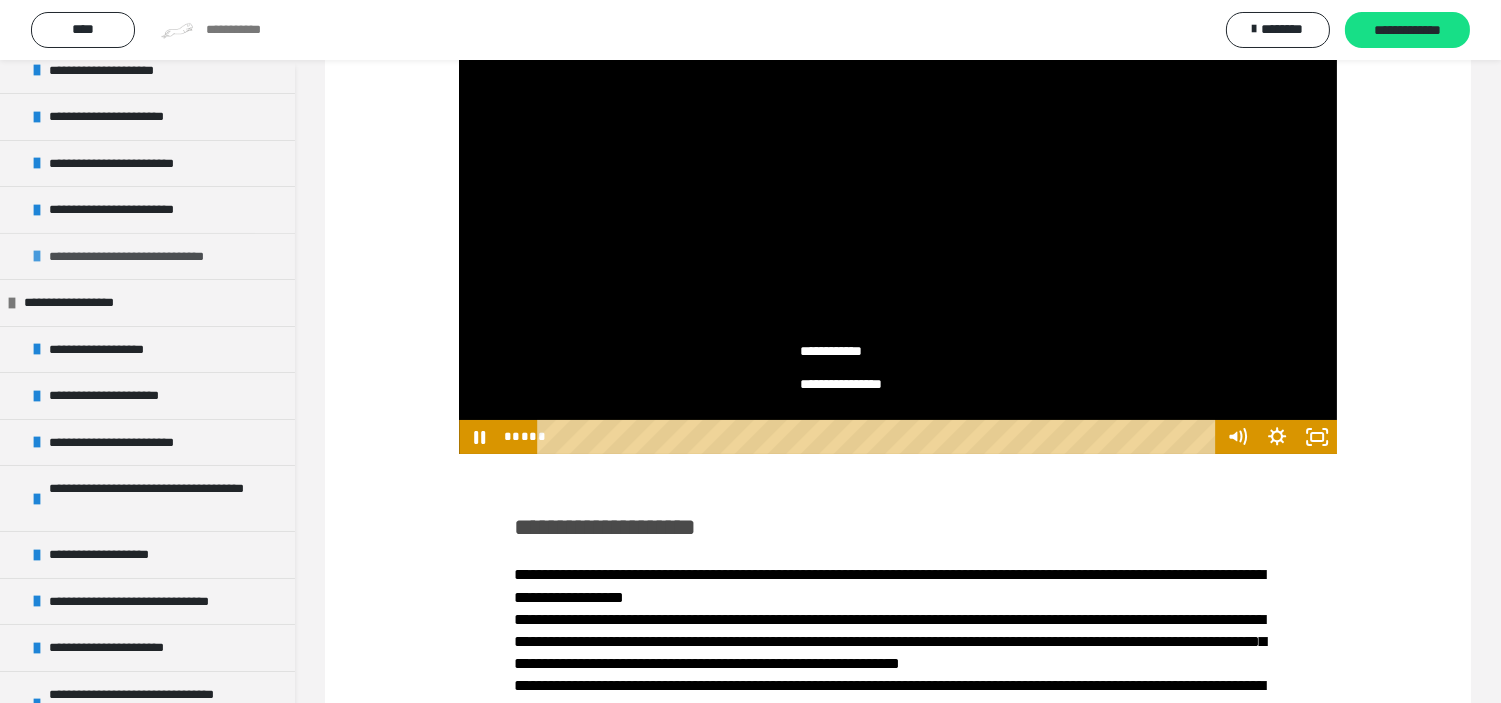 click on "**********" at bounding box center [151, 256] 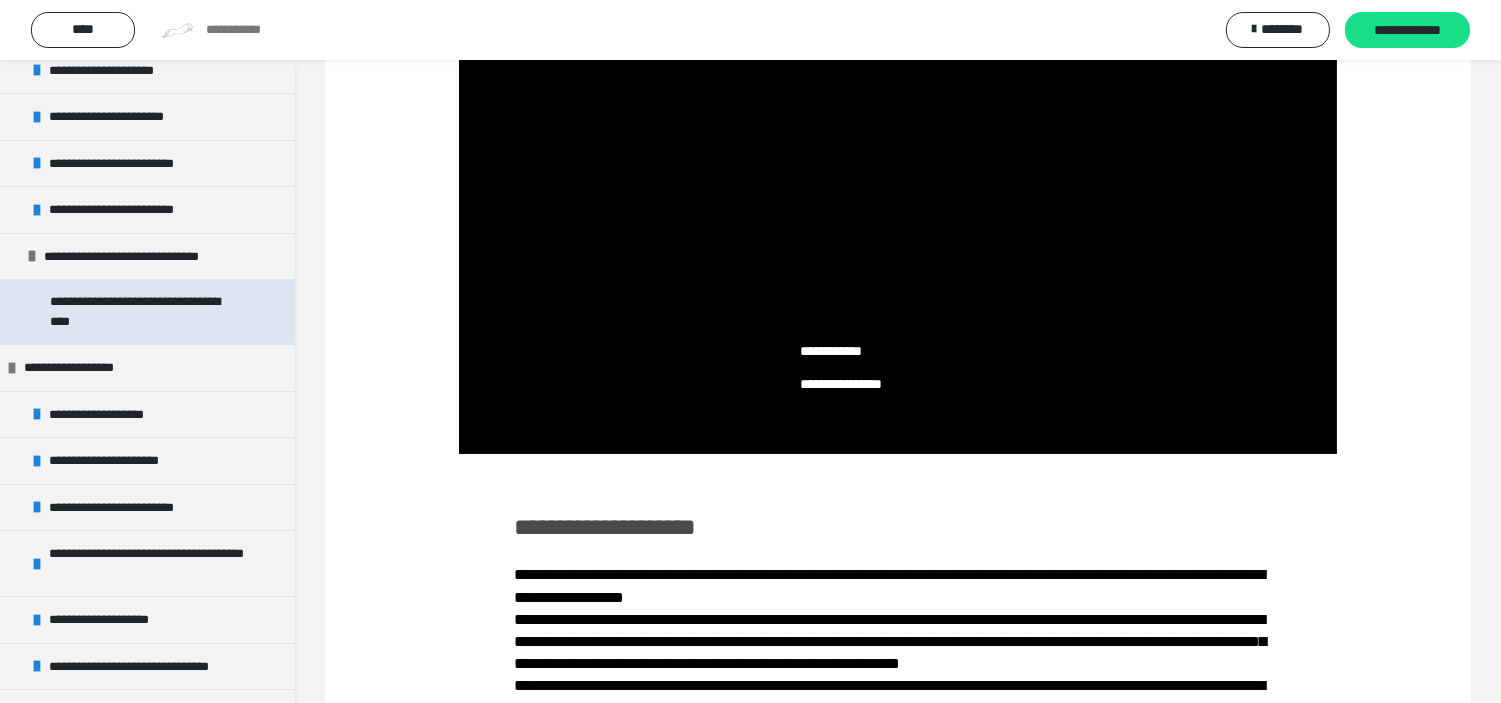 click on "**********" at bounding box center [141, 311] 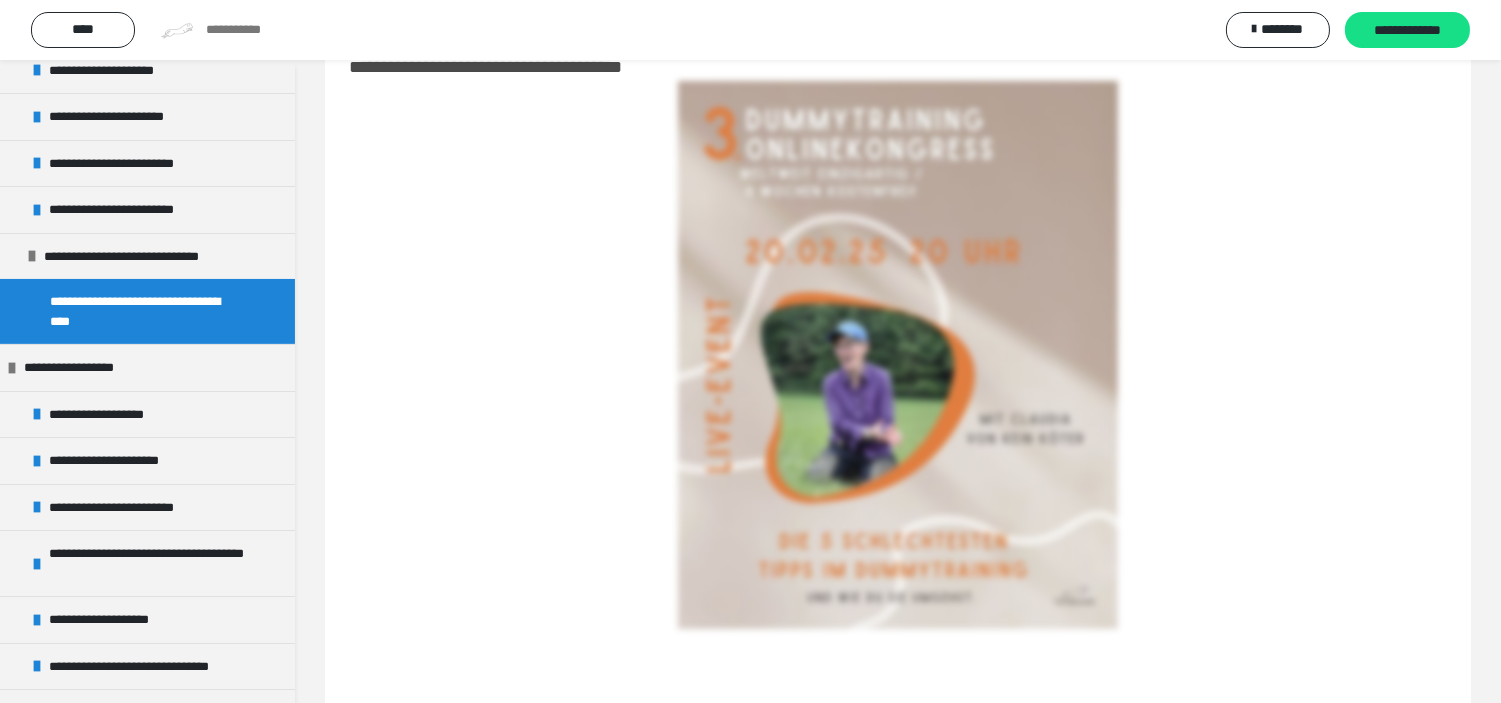 scroll, scrollTop: 281, scrollLeft: 0, axis: vertical 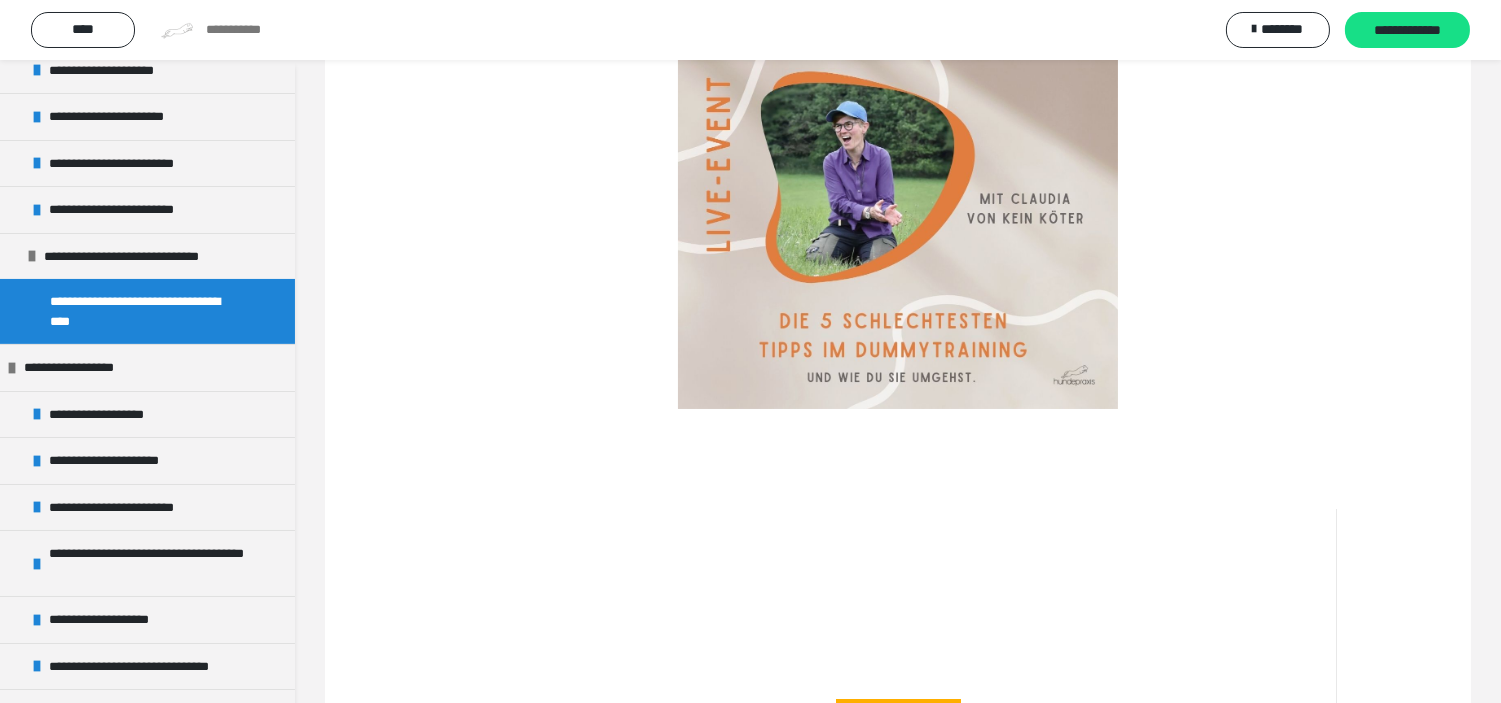 drag, startPoint x: 165, startPoint y: 311, endPoint x: 695, endPoint y: 540, distance: 577.35693 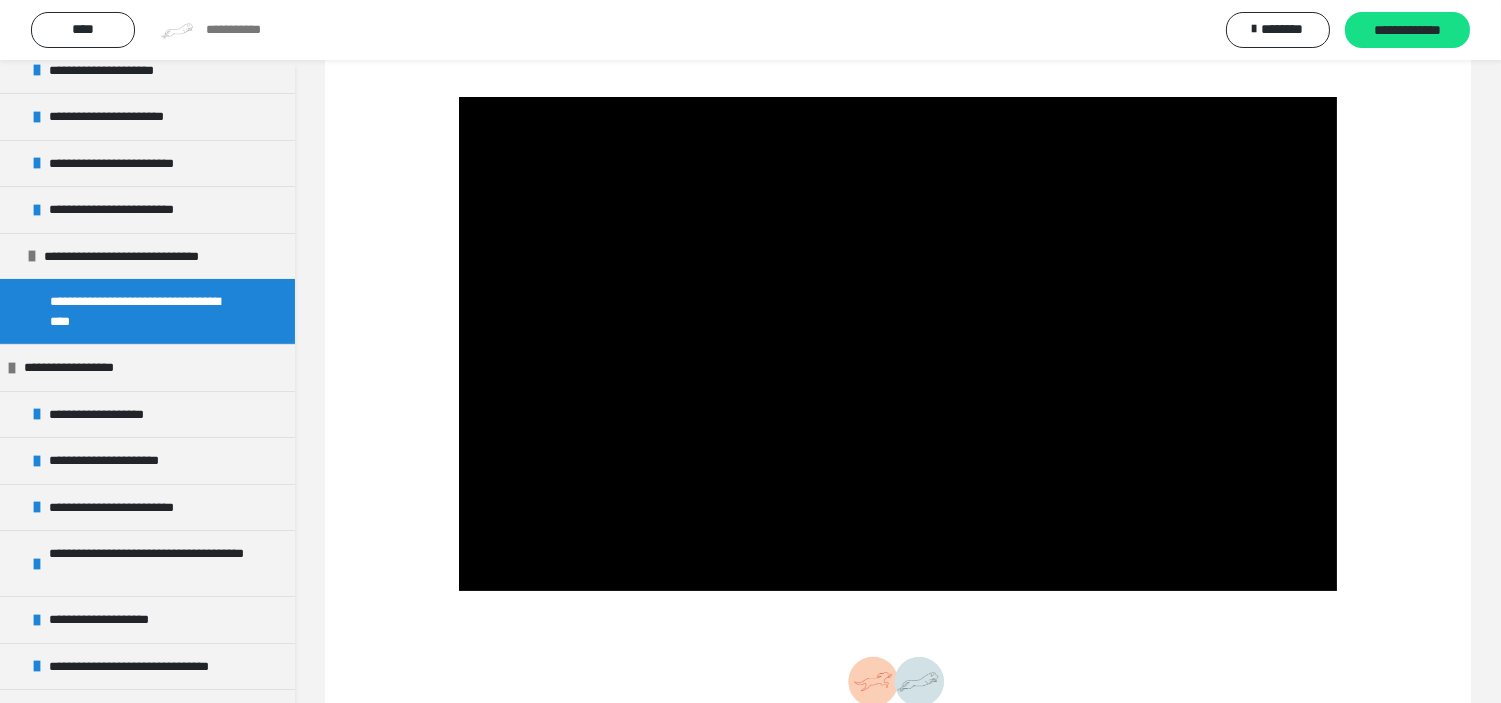scroll, scrollTop: 725, scrollLeft: 0, axis: vertical 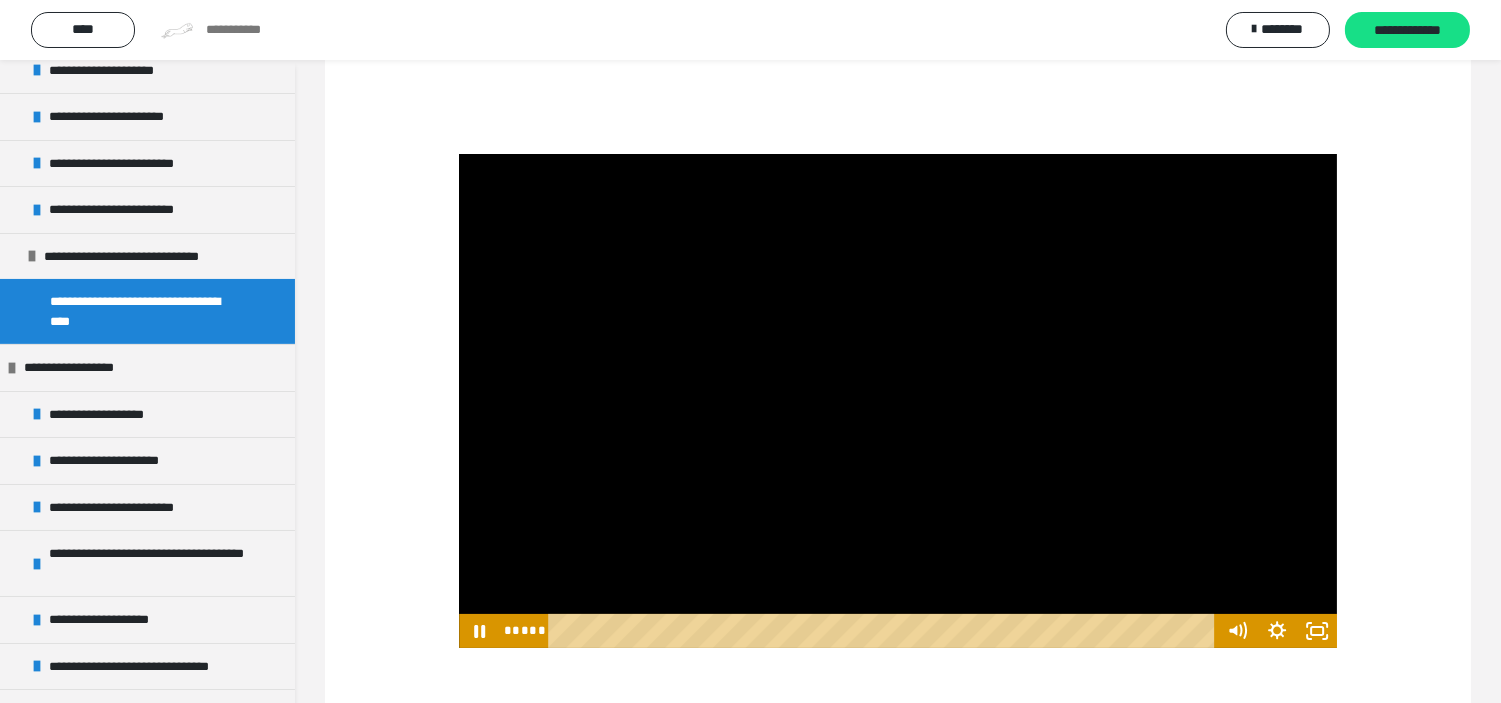 click at bounding box center (898, 401) 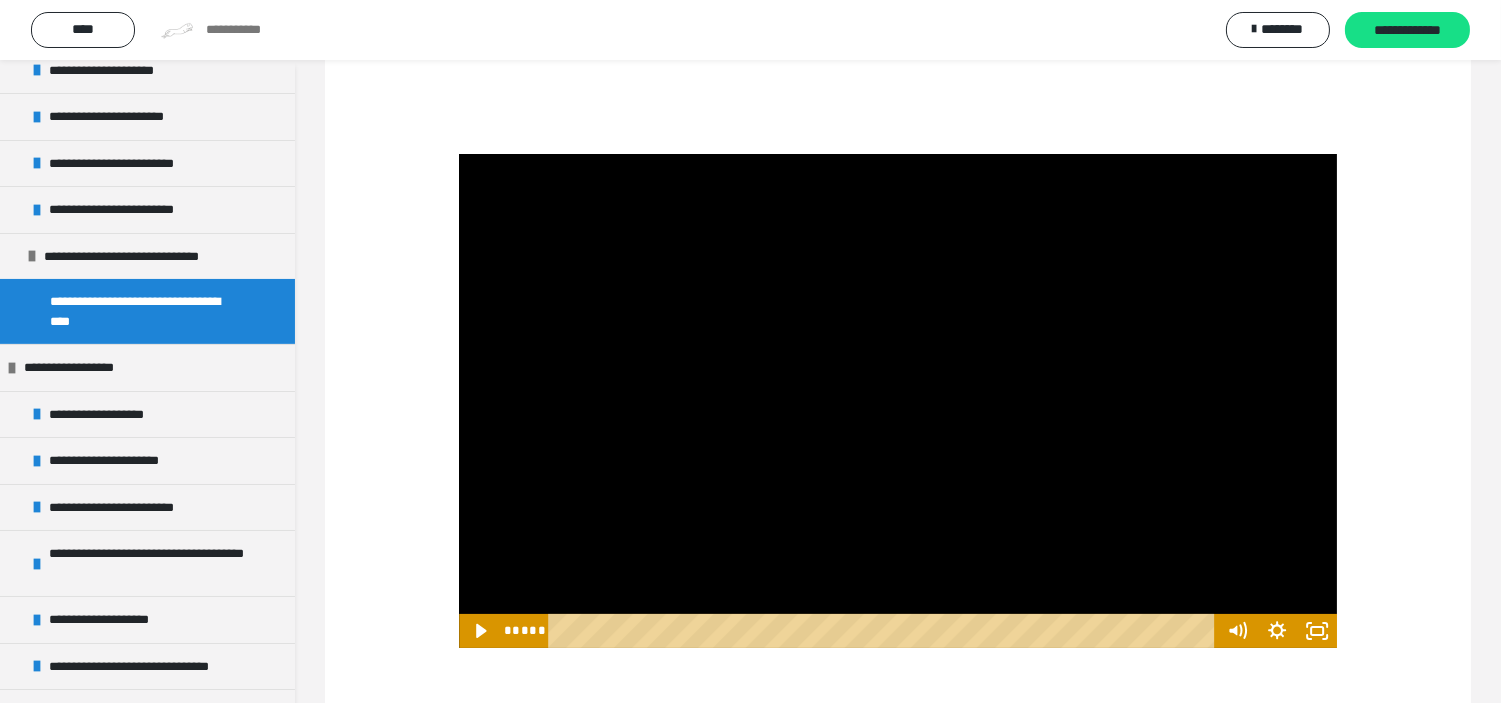 click at bounding box center [898, 401] 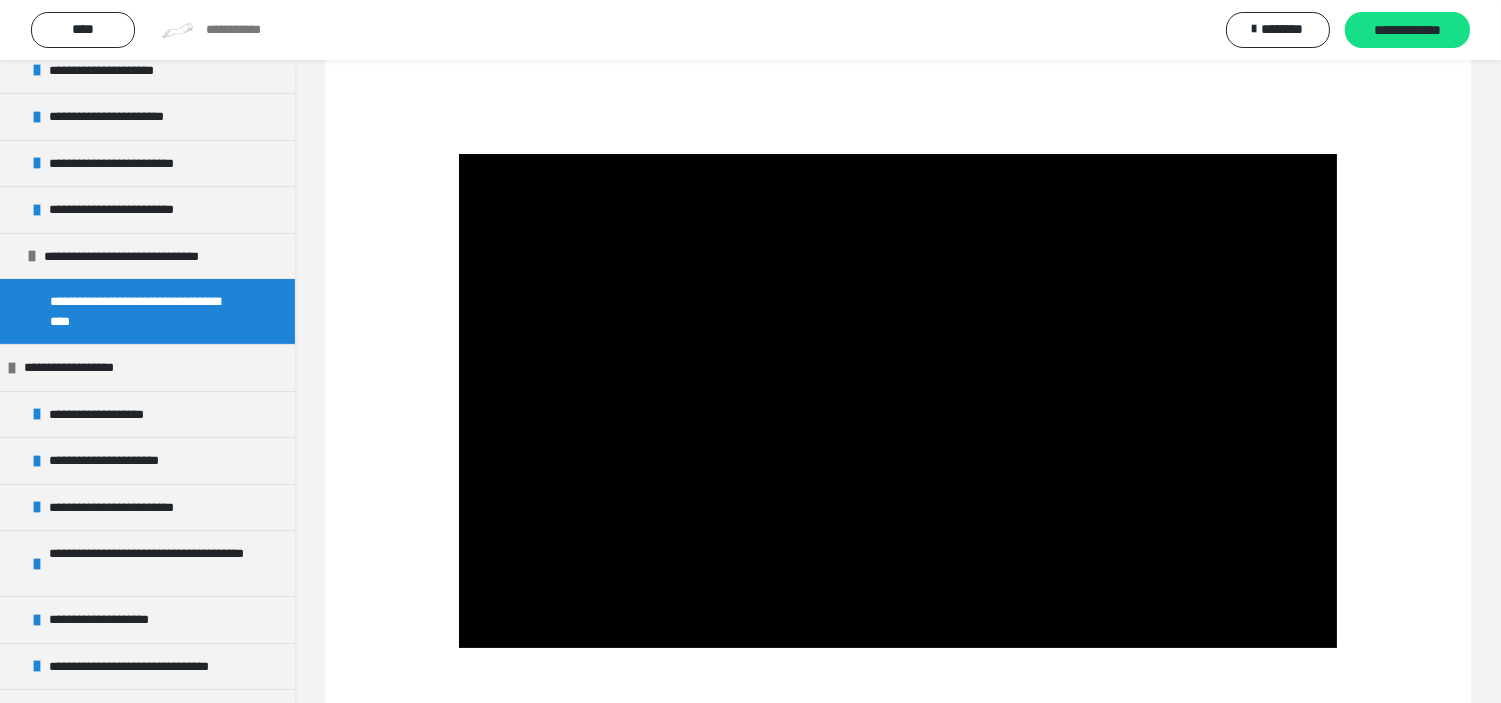 click at bounding box center [898, 401] 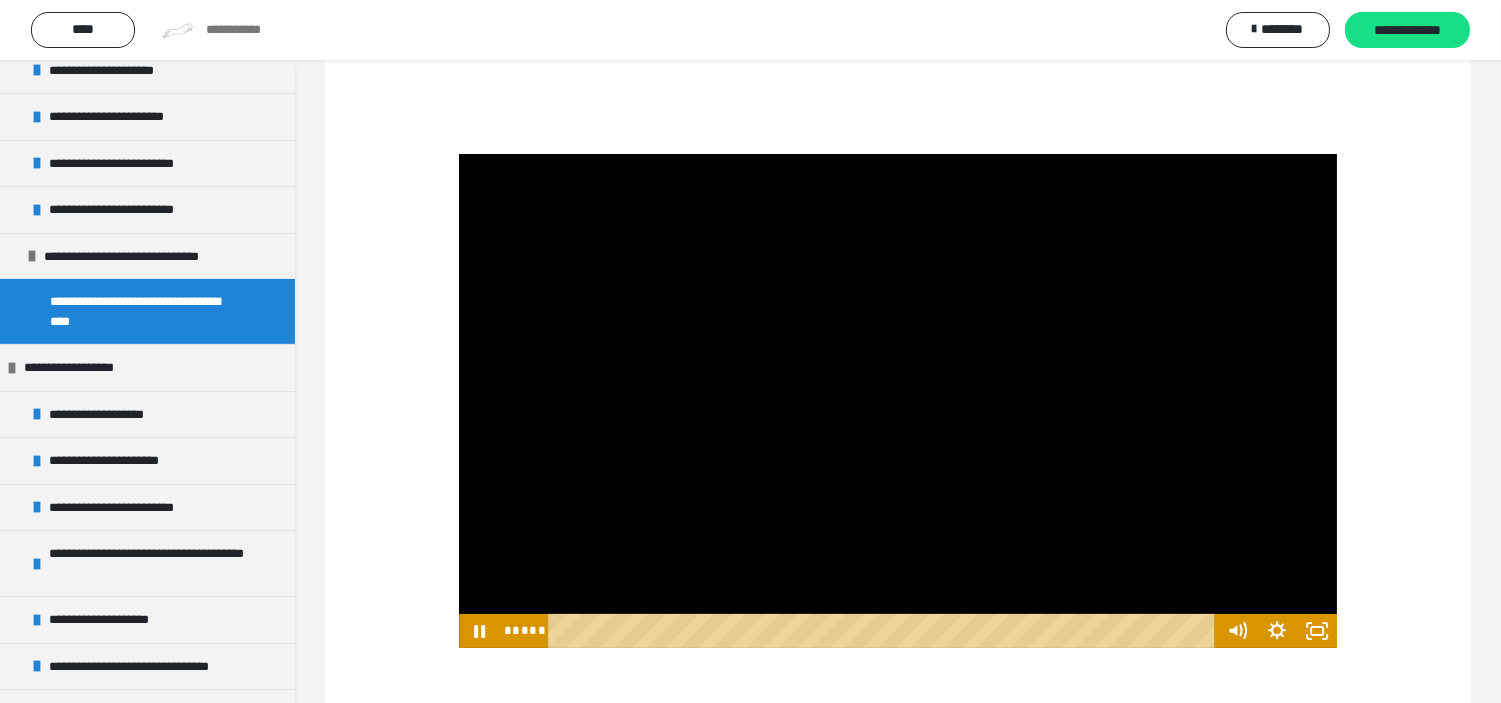 click at bounding box center [898, 401] 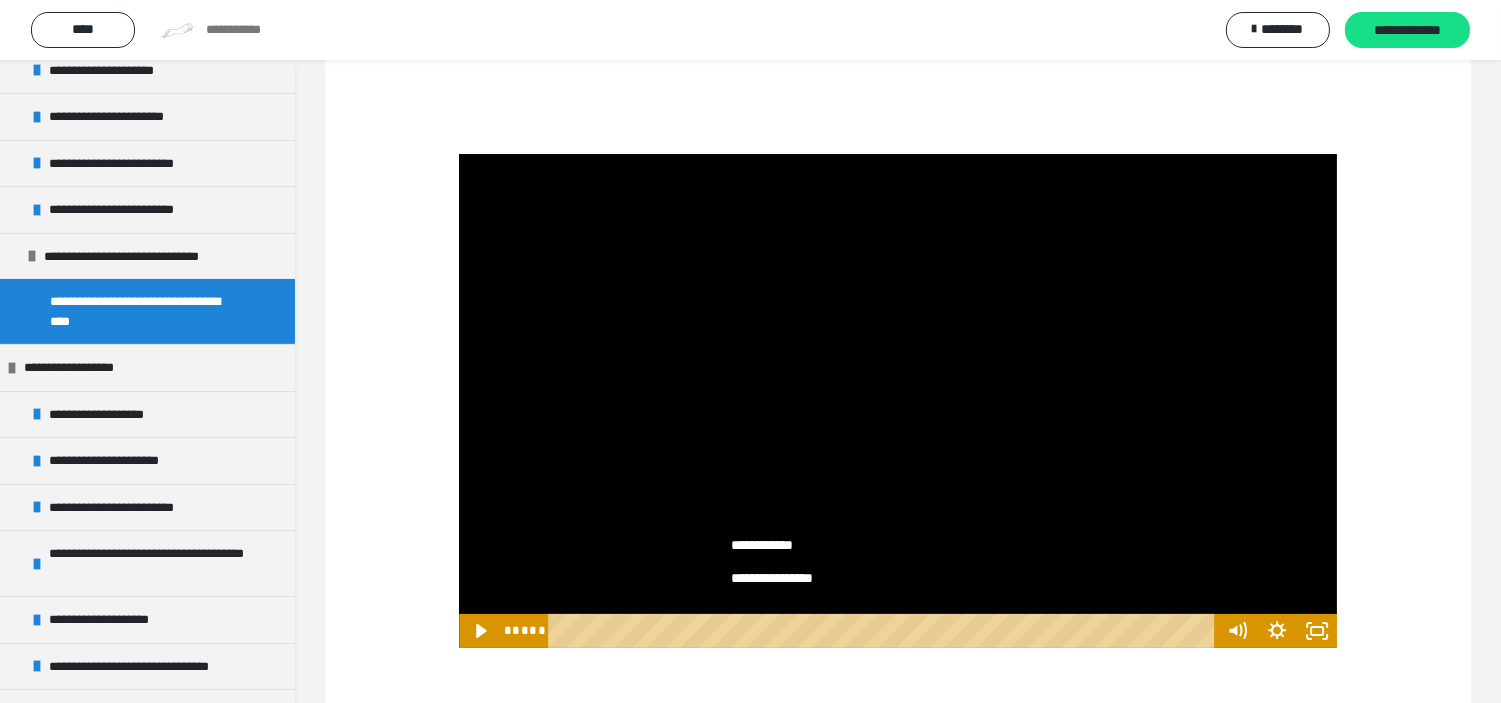 click at bounding box center [898, 401] 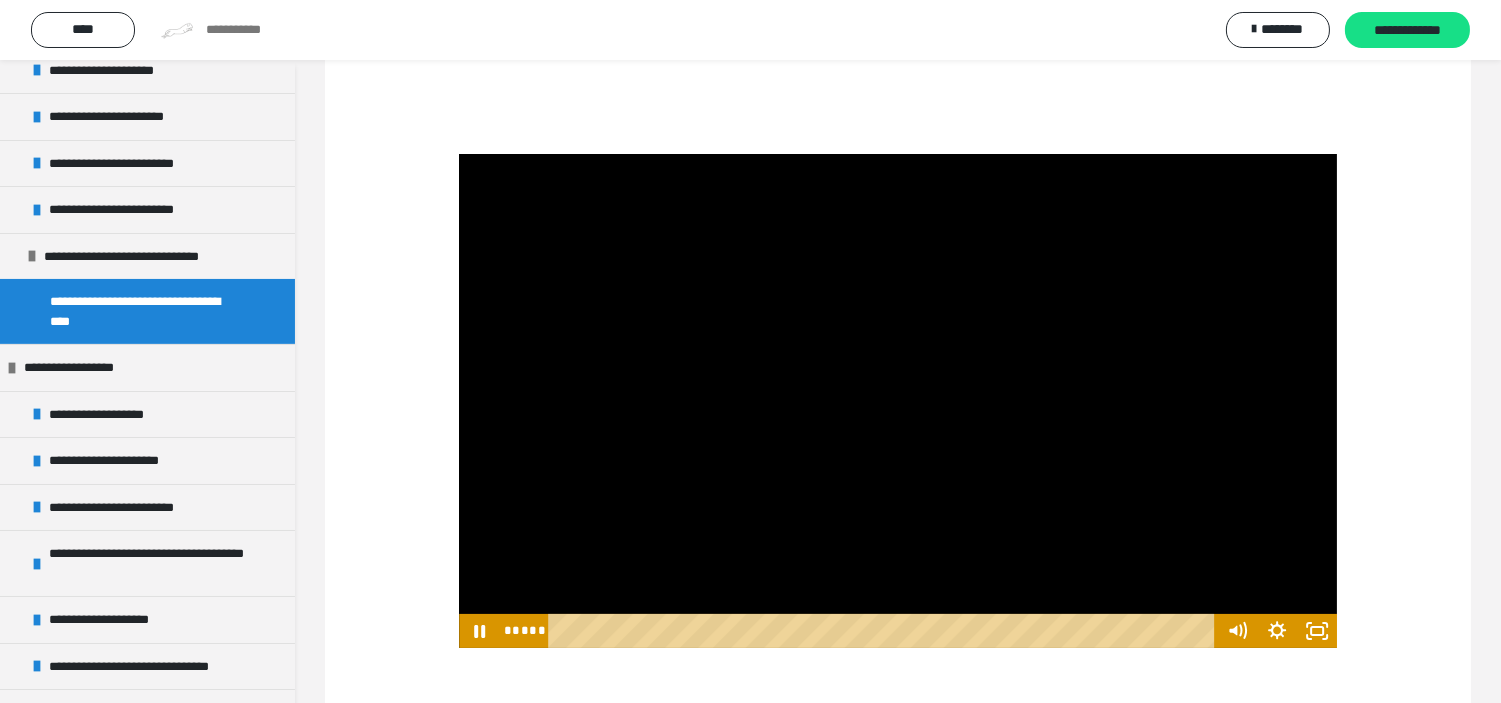 click at bounding box center (898, 401) 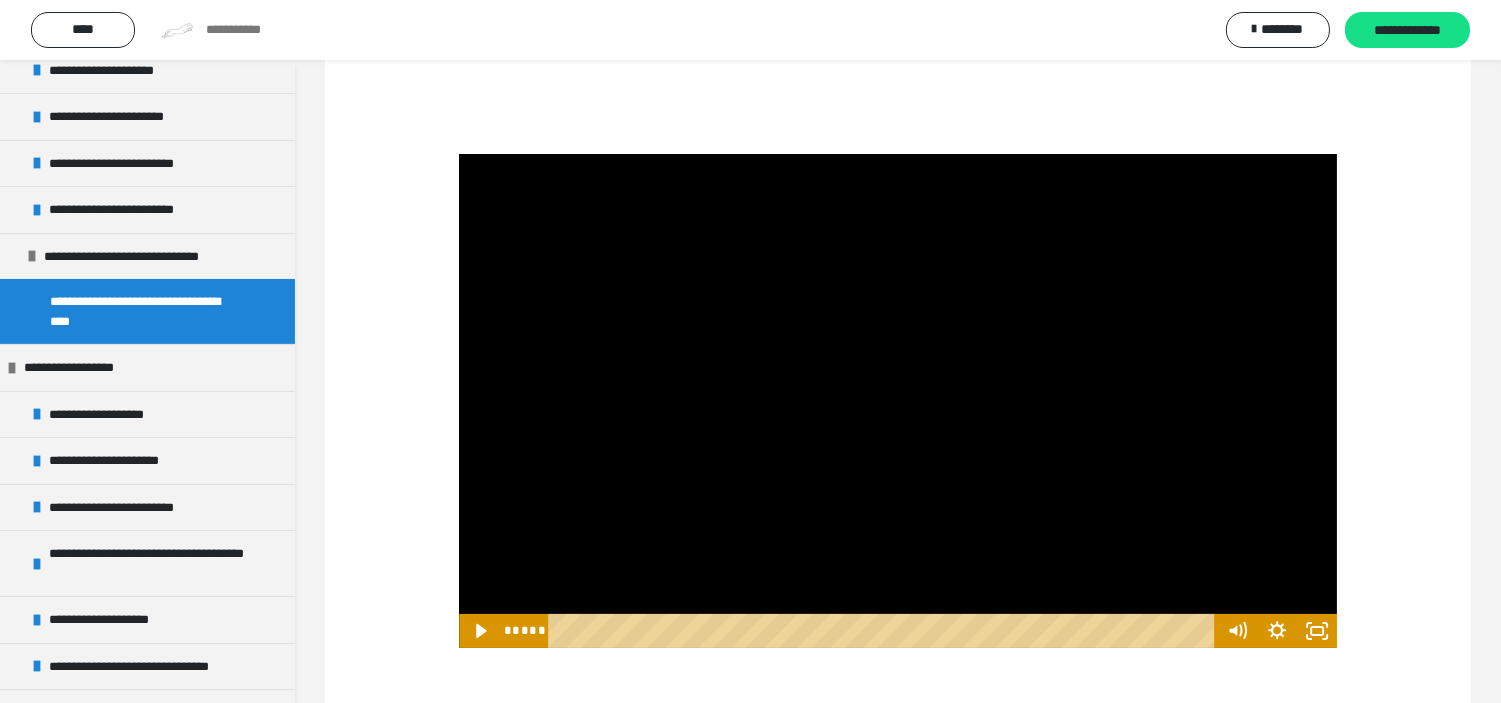 click at bounding box center [898, 401] 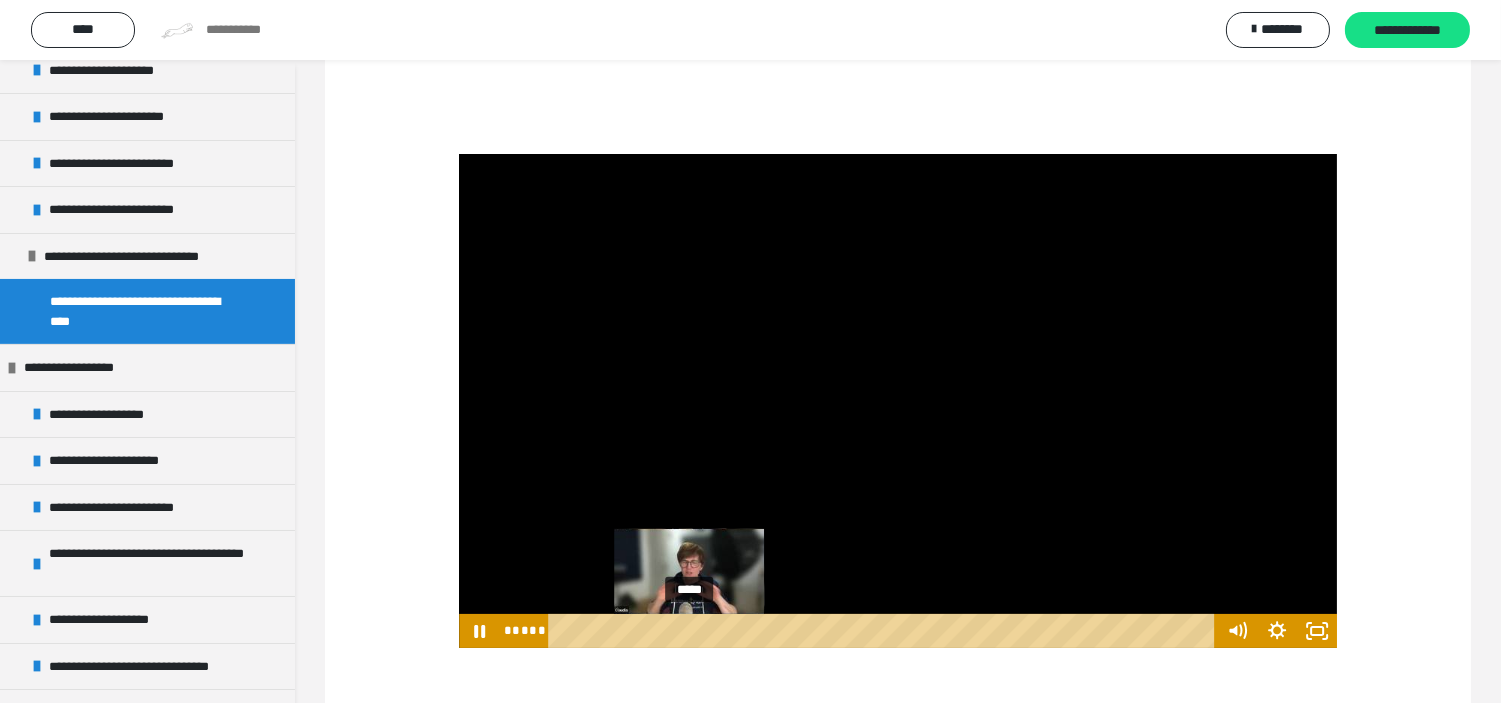 click on "*****" at bounding box center [884, 631] 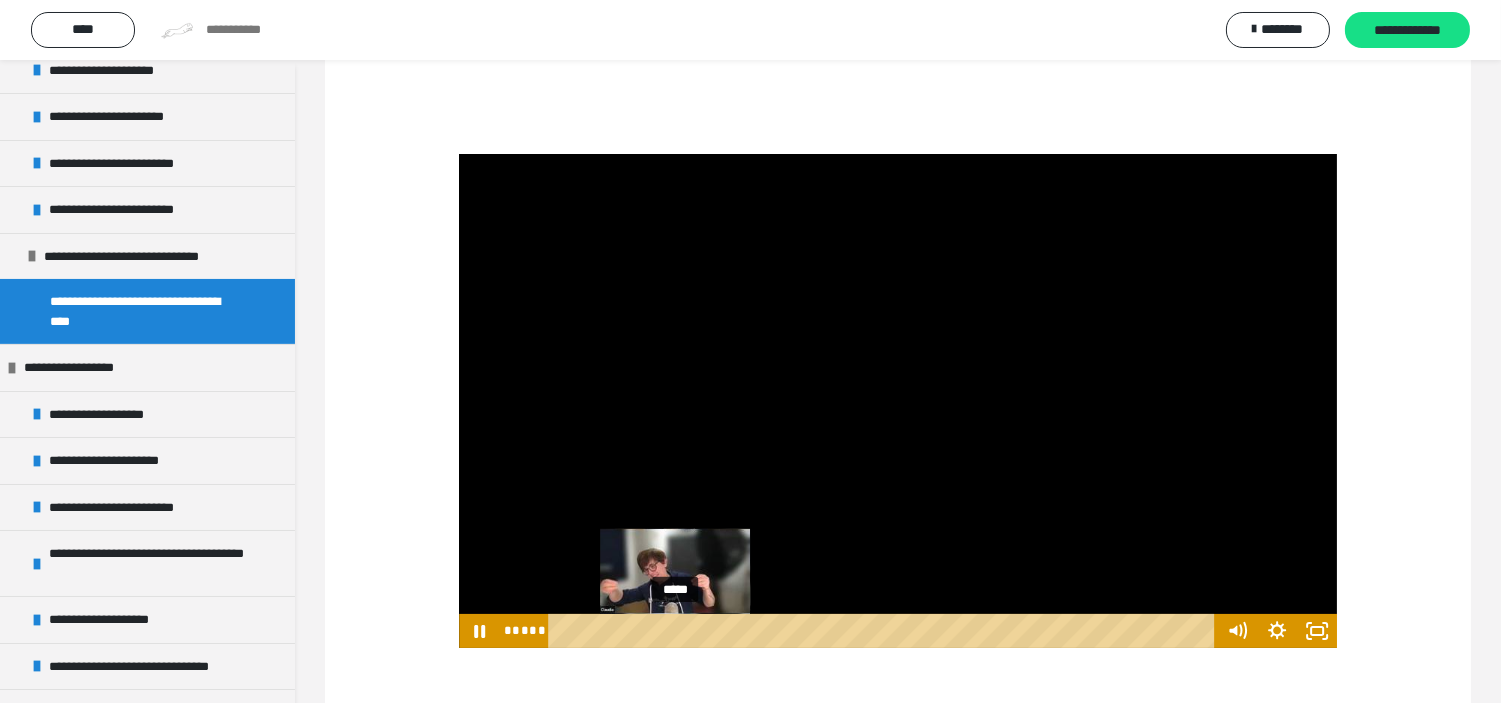 click on "*****" at bounding box center [884, 631] 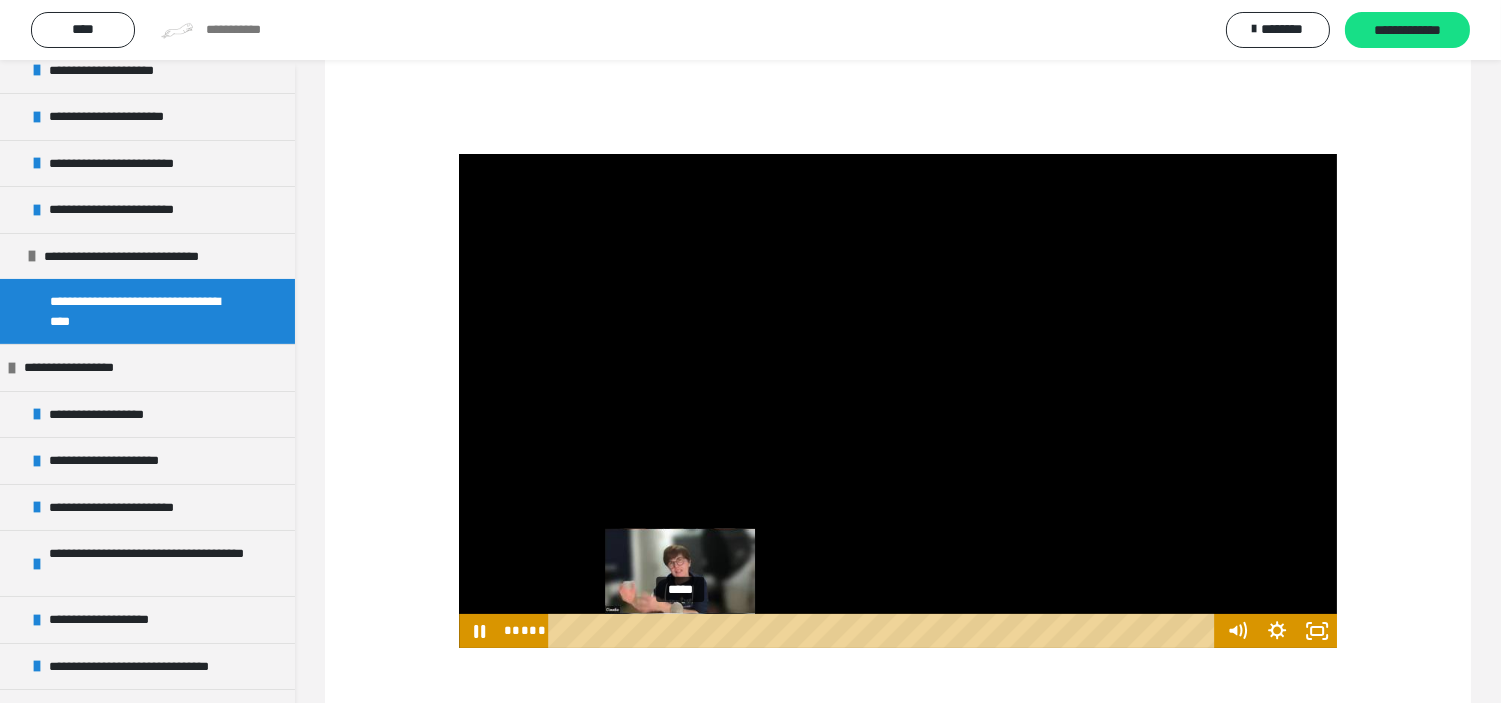 click at bounding box center [680, 630] 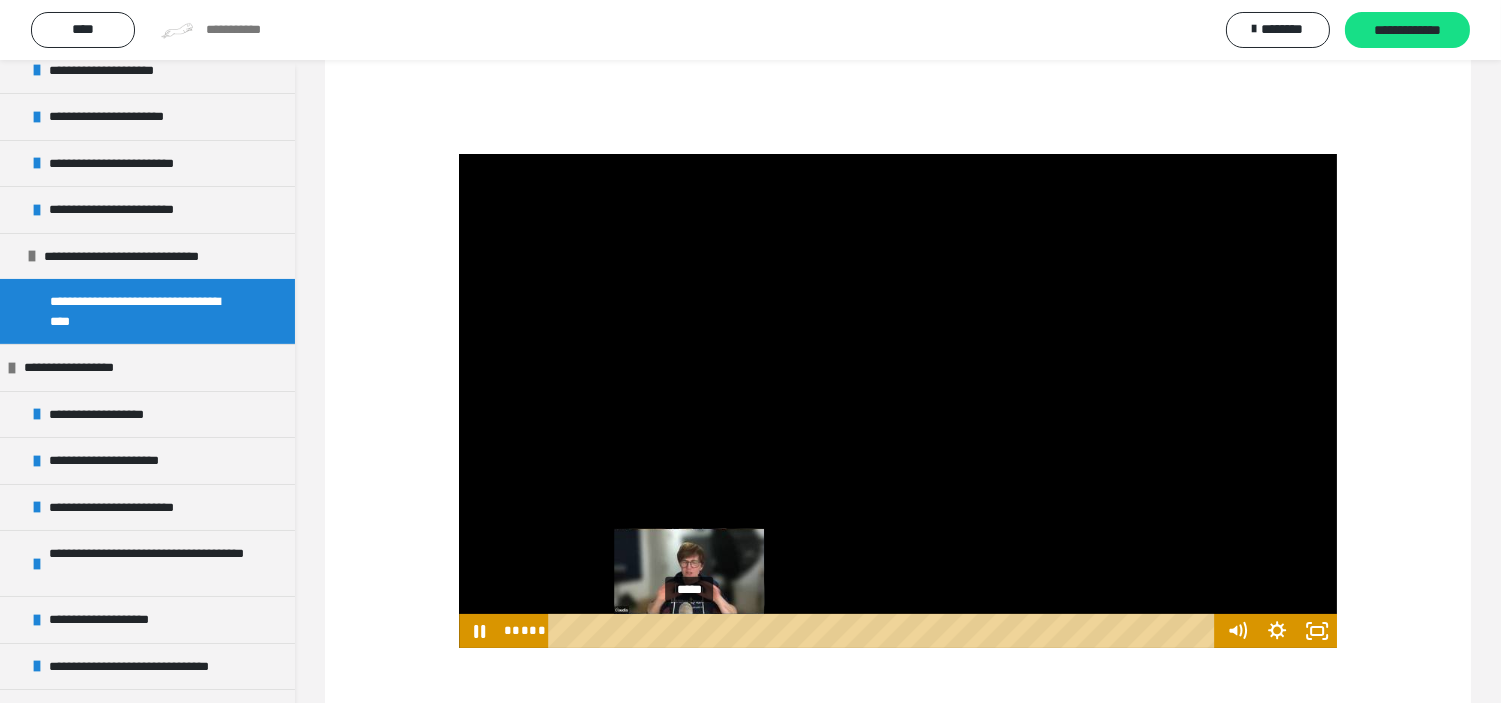 click on "*****" at bounding box center (884, 631) 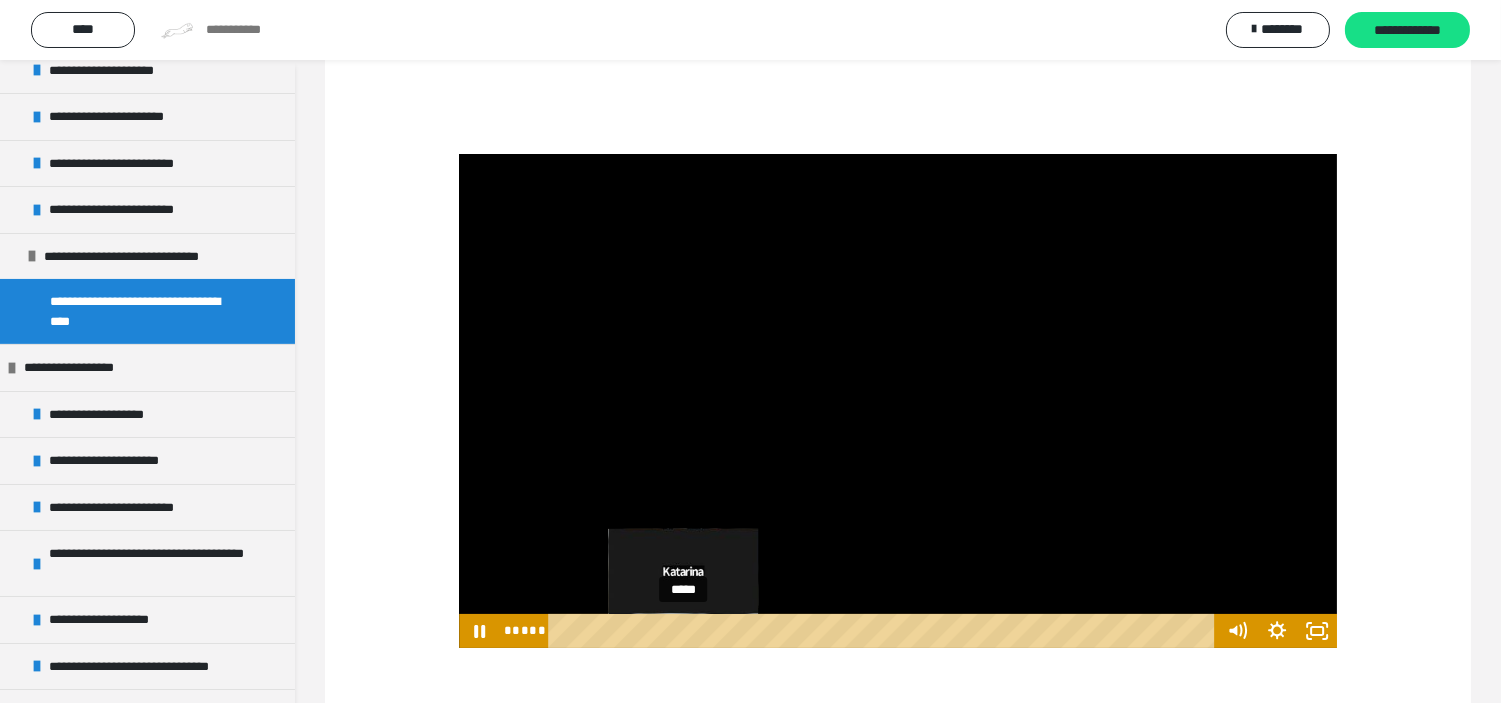 click at bounding box center [683, 630] 